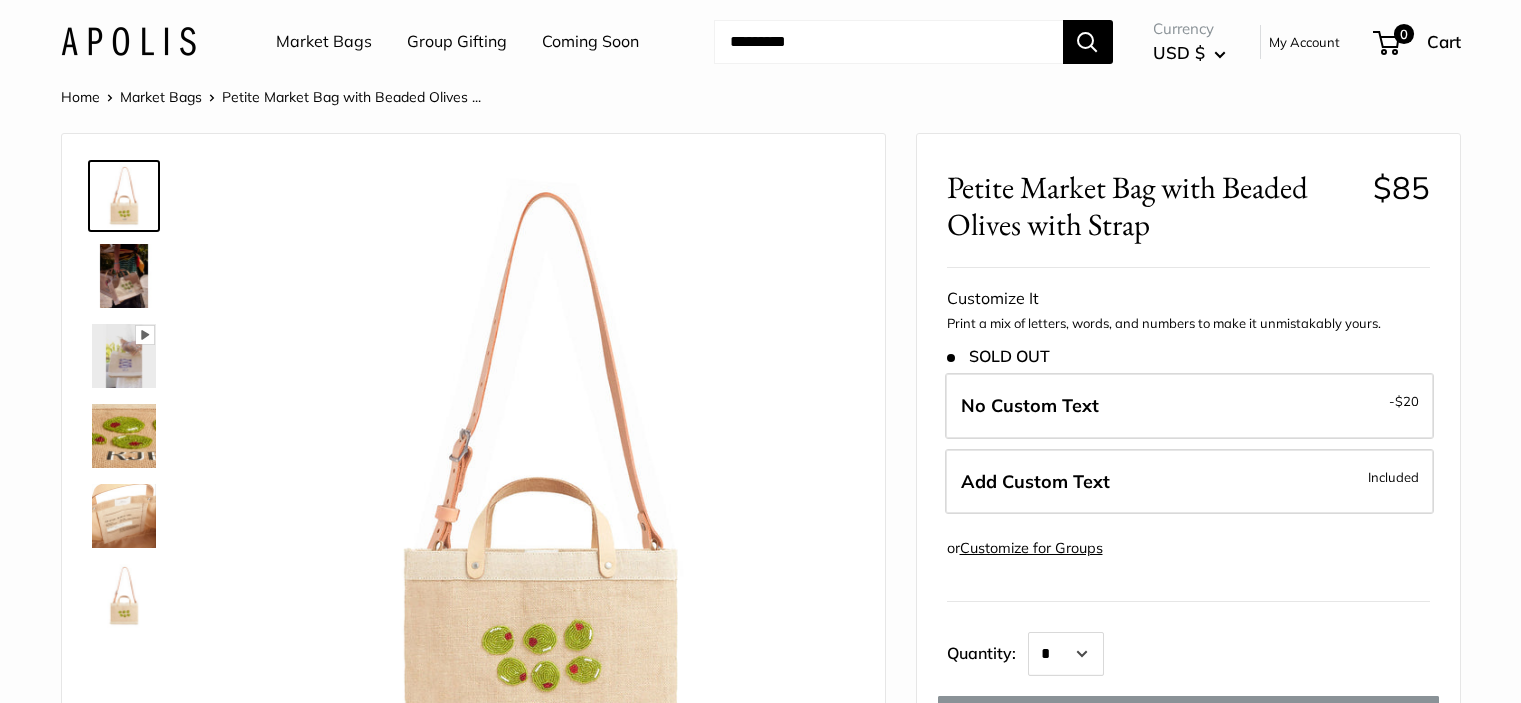 scroll, scrollTop: 0, scrollLeft: 0, axis: both 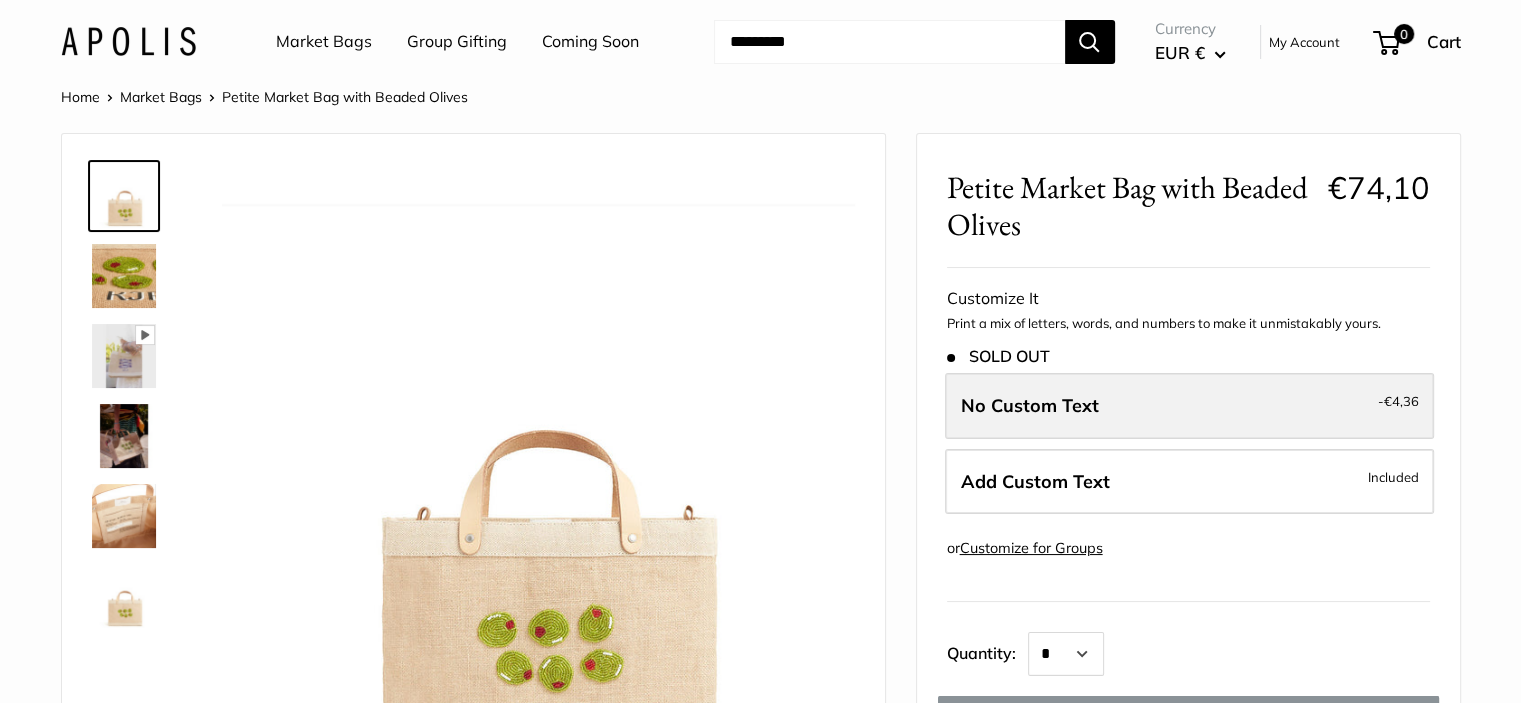 click on "No Custom Text
-€4,36" at bounding box center (1189, 406) 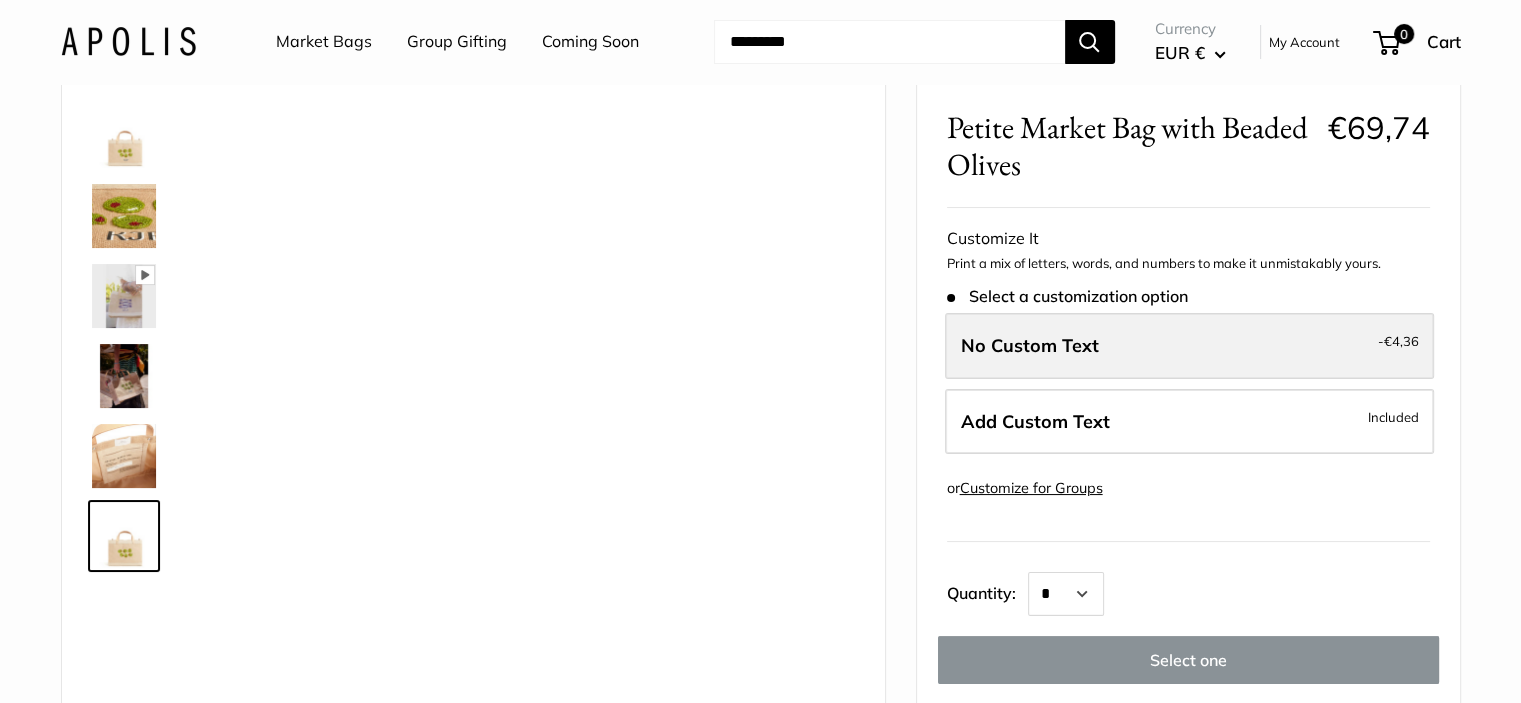 scroll, scrollTop: 0, scrollLeft: 0, axis: both 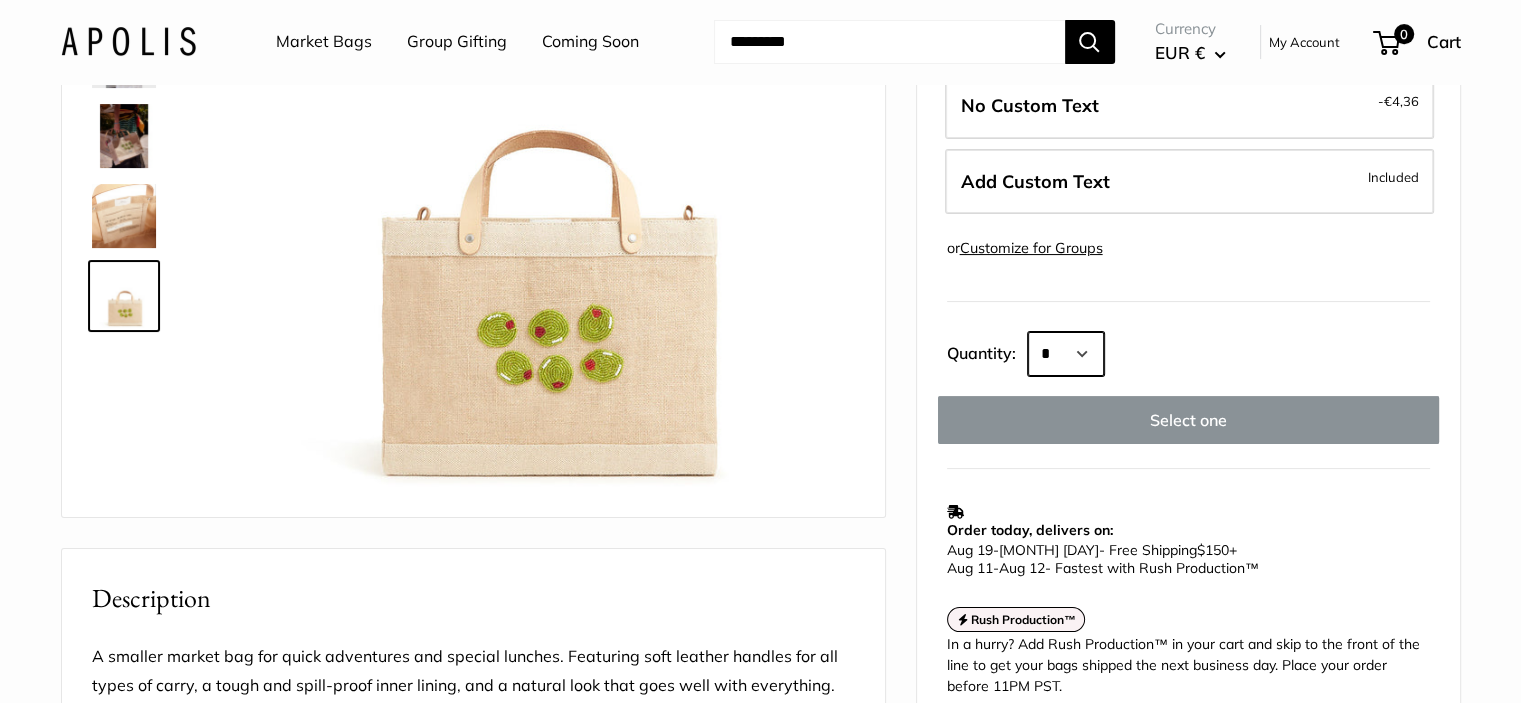 click on "* * * * * * * * * *** *** *** *** *** *** *** *** *** *** *** *** *** *** *** *** *** *** *** *** *** *** *** *** *** *** *** *** *** *** *** *** *** *** *** *** *** *** *** *** *** *** *** *** *** *** *** *** *** *** *** *** *** *** *** *** *** *** *** *** *** *** *** *** *** *** *** *** *** *** *** *** *** *** *** *** *** *** *** *** *** *** *** *** *** *** *** *** *** *** ****" at bounding box center (1066, 354) 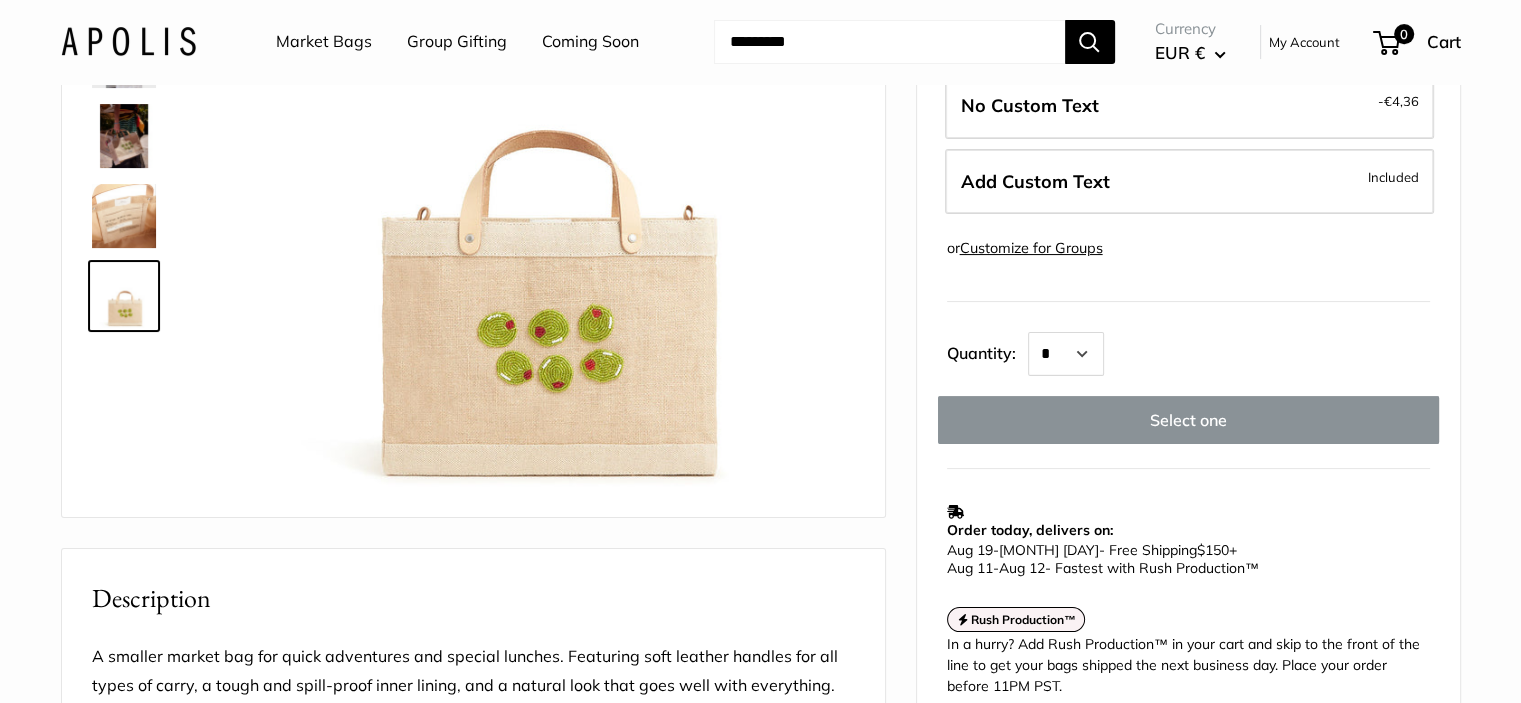 click on "Customize It
Print a mix of letters, words, and numbers to make it unmistakably yours.
Stock:
Select a customization option
No Custom Text
-€4,36
No Custom Text
-€4,36
Add Custom Text Included   *" at bounding box center [1188, 214] 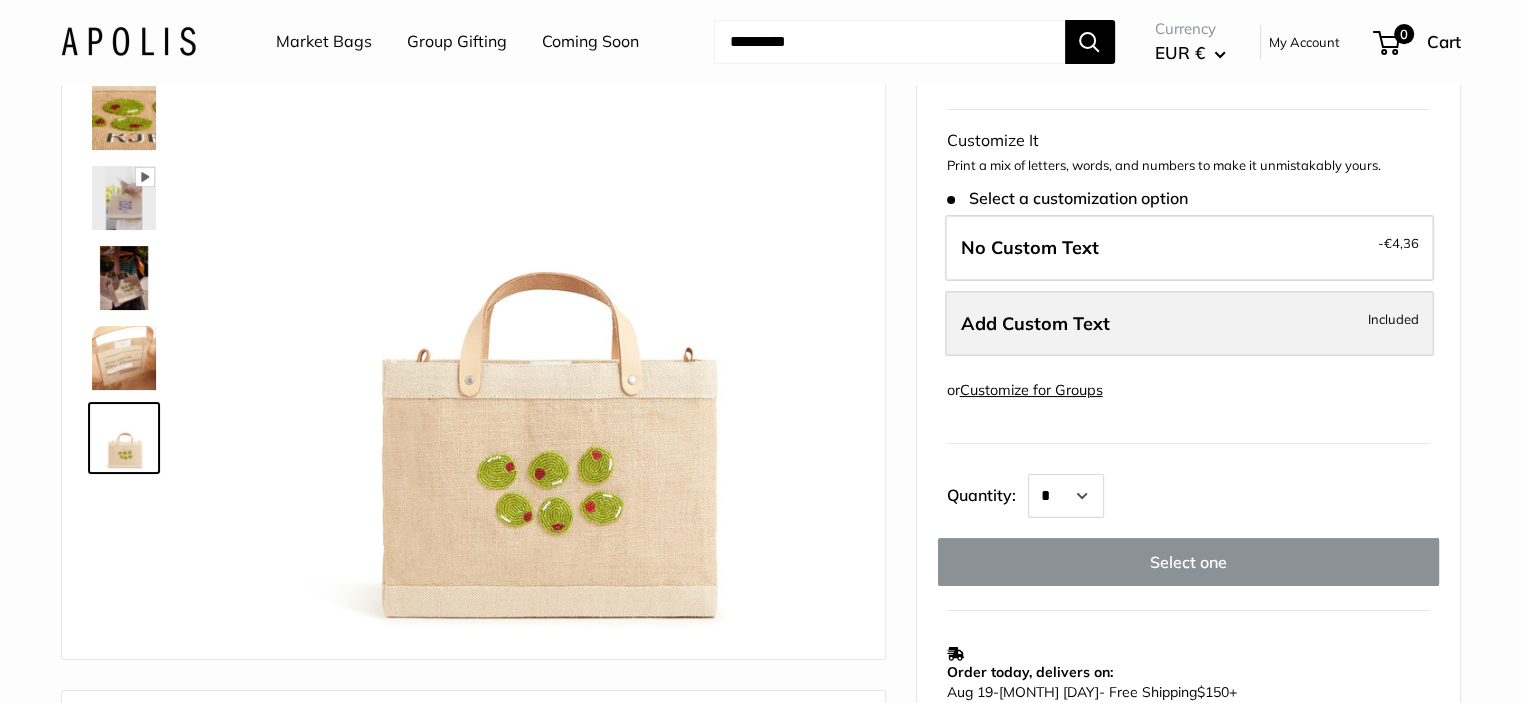 scroll, scrollTop: 0, scrollLeft: 0, axis: both 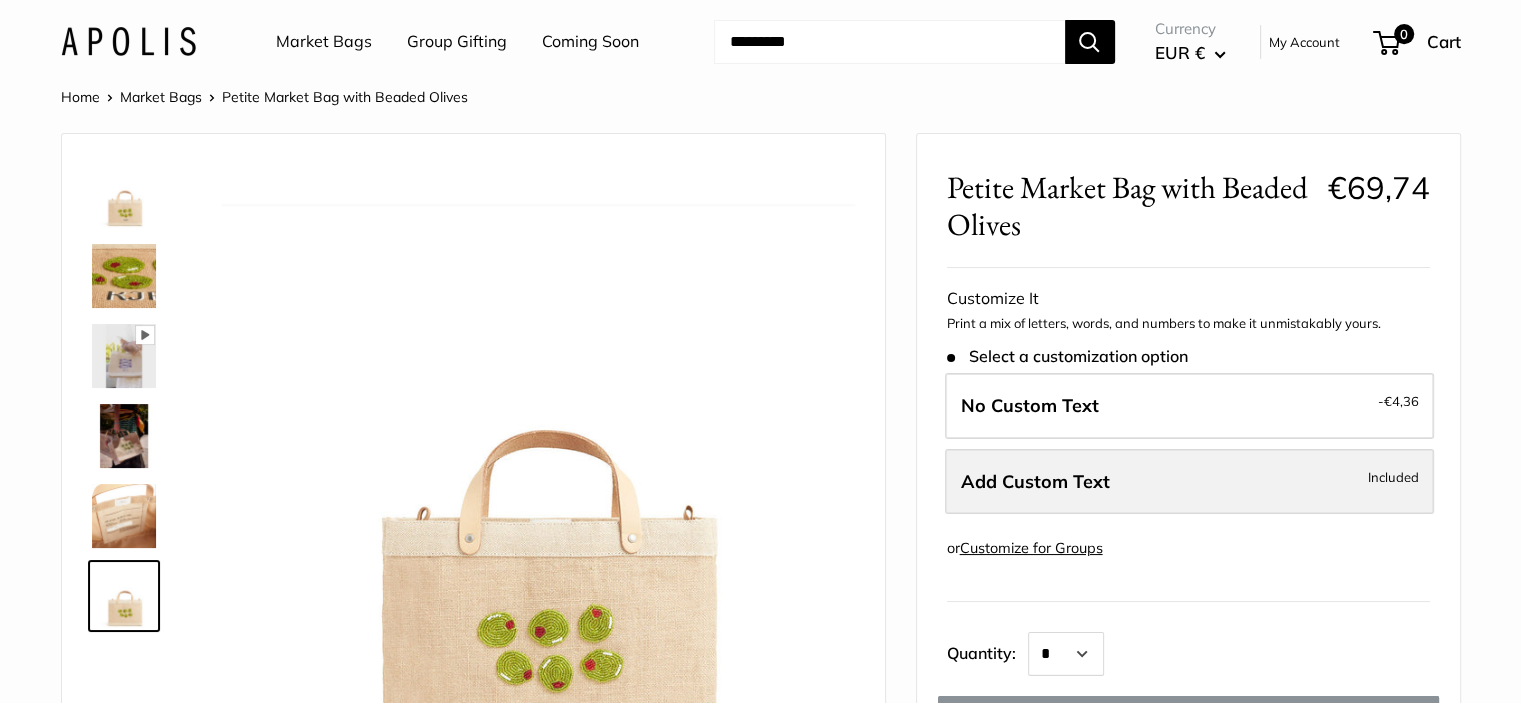 click on "Add Custom Text
Included" at bounding box center [1189, 482] 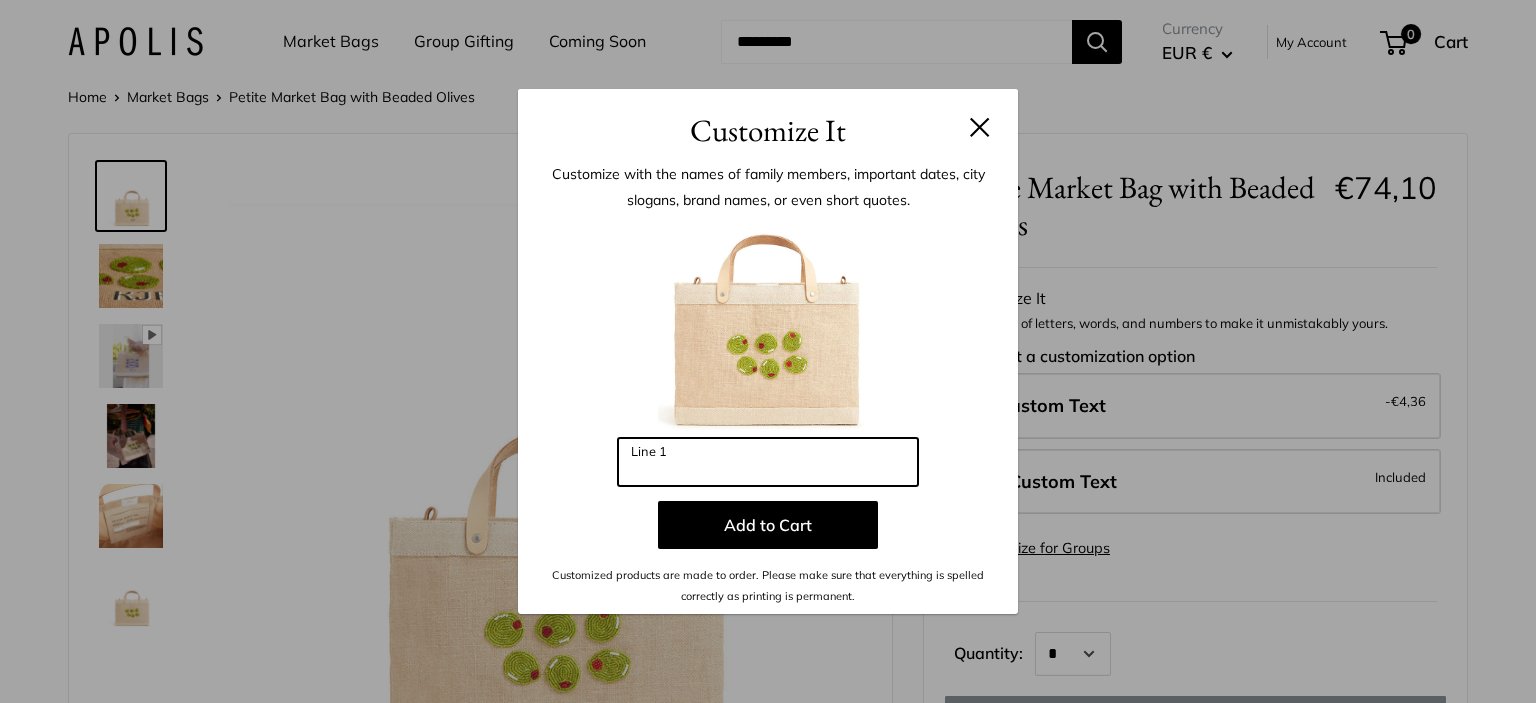 click on "Line 1" at bounding box center [768, 462] 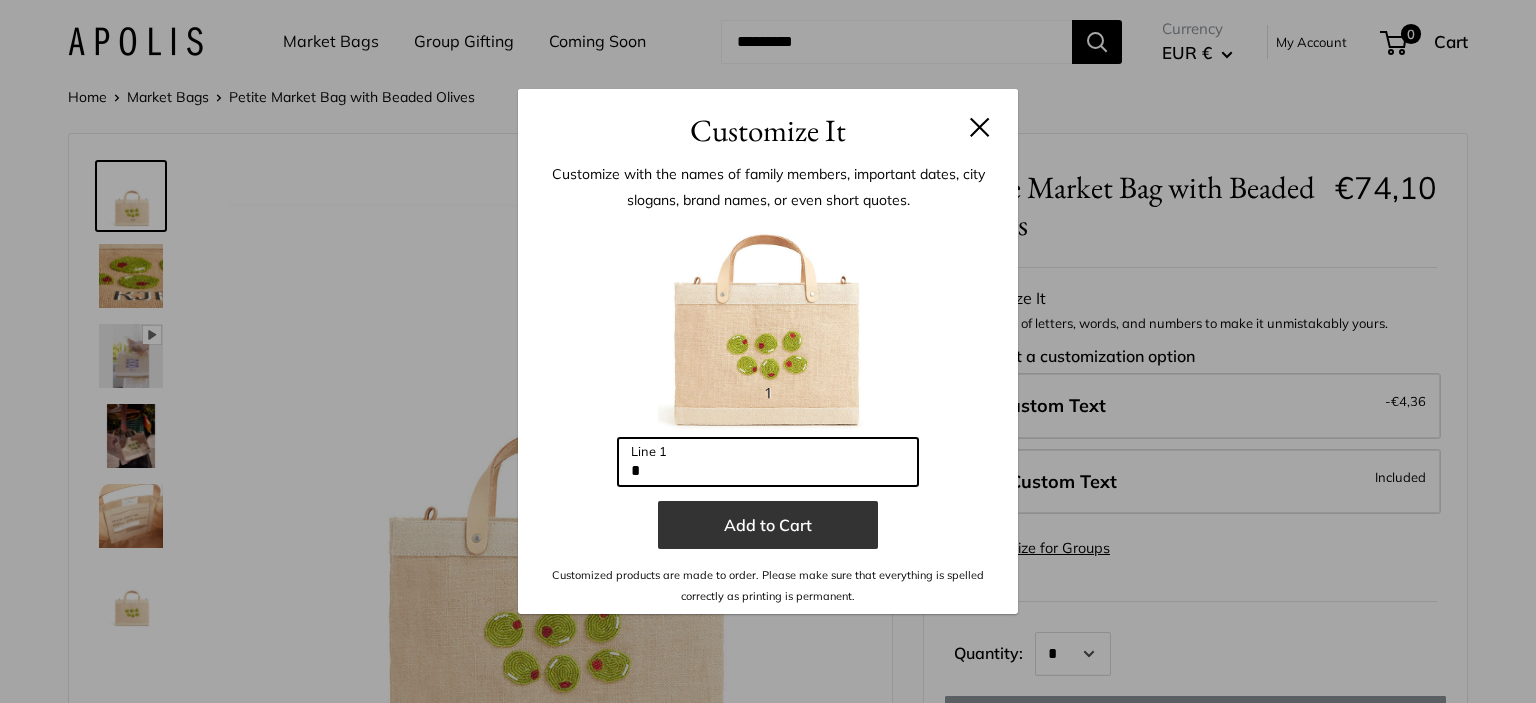 type on "*" 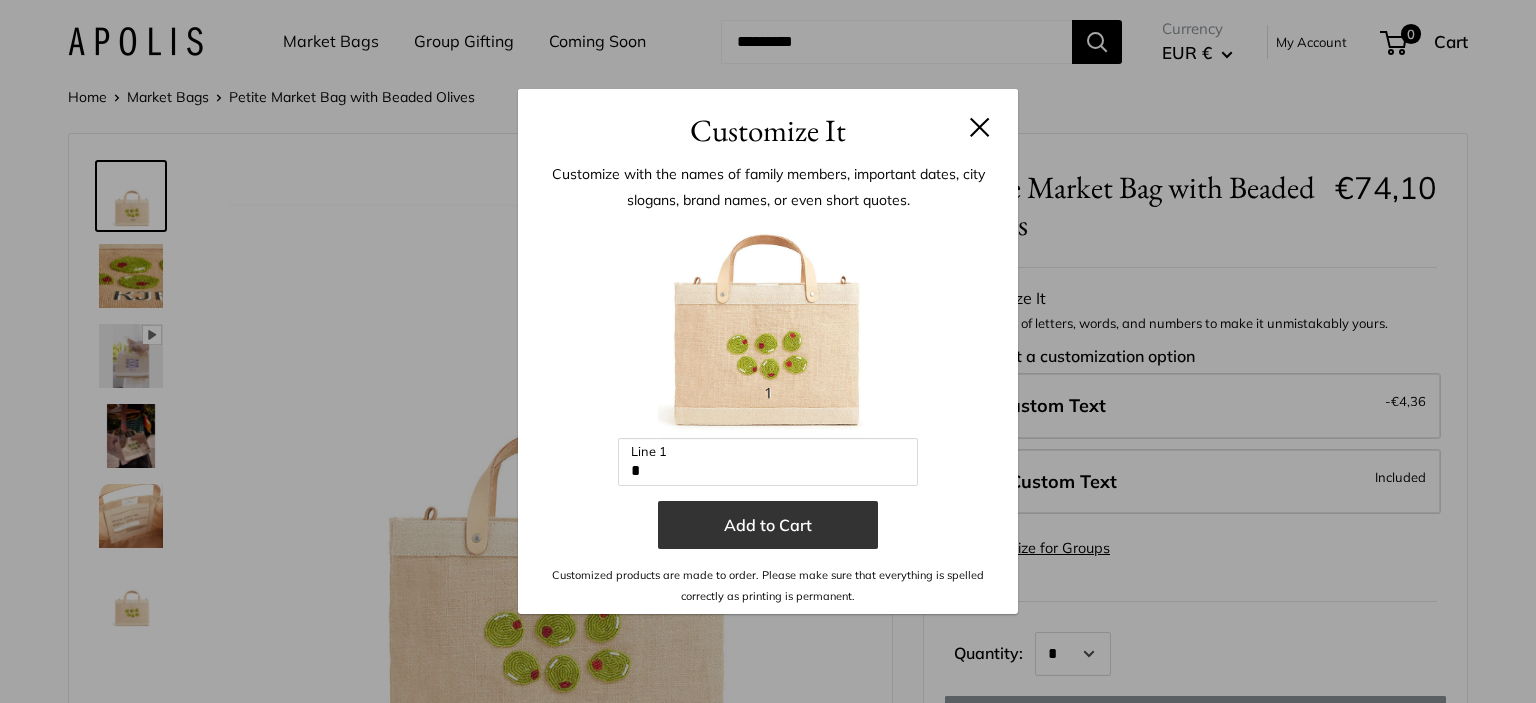 click on "Add to Cart" at bounding box center [768, 525] 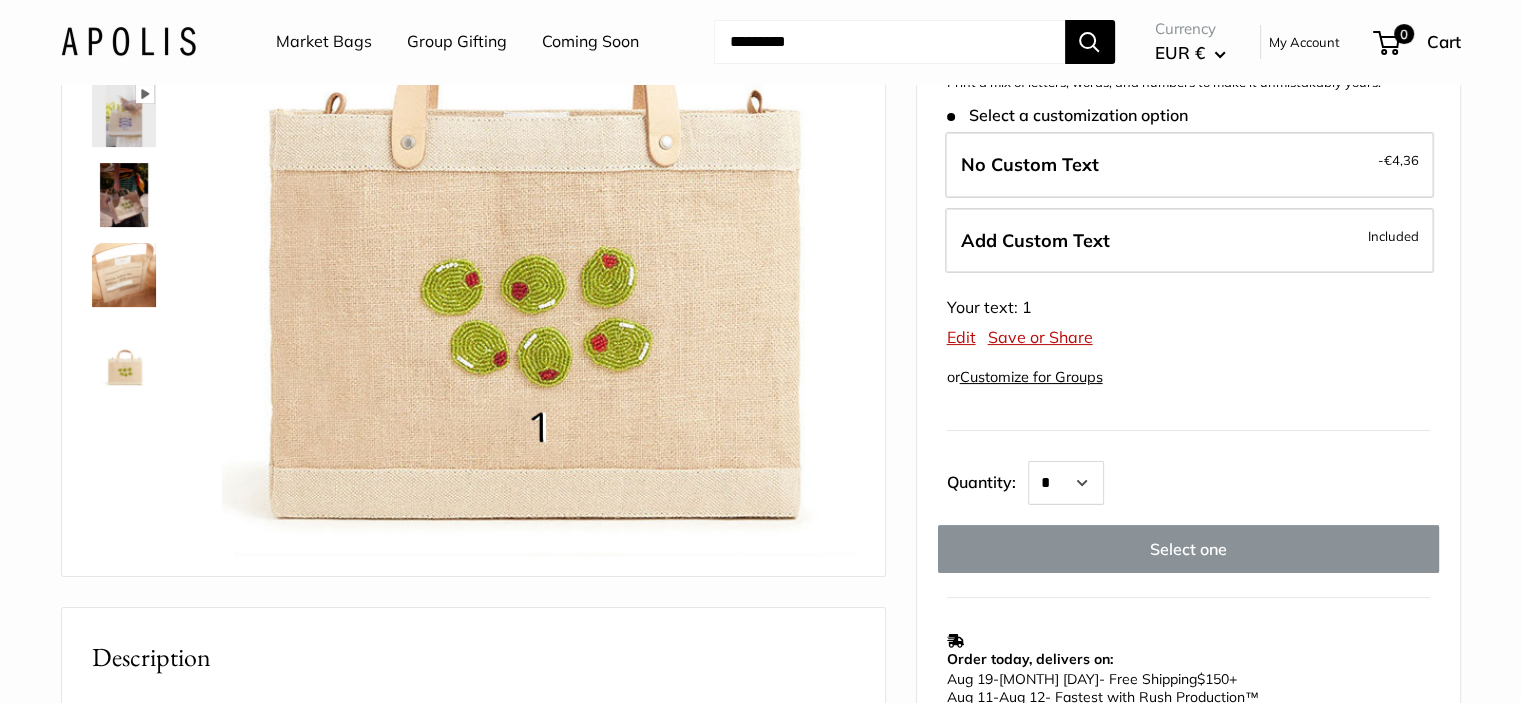 scroll, scrollTop: 200, scrollLeft: 0, axis: vertical 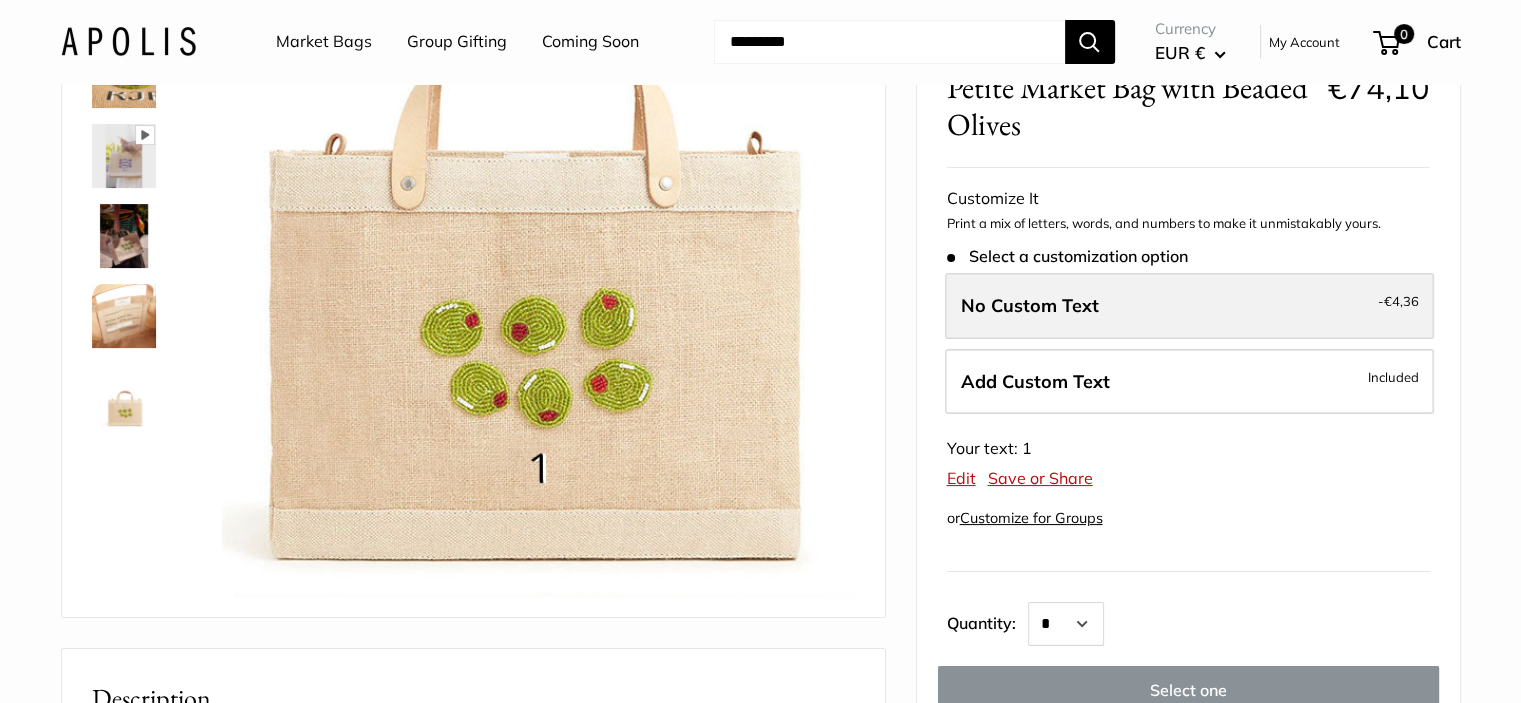 click on "No Custom Text" at bounding box center [1030, 305] 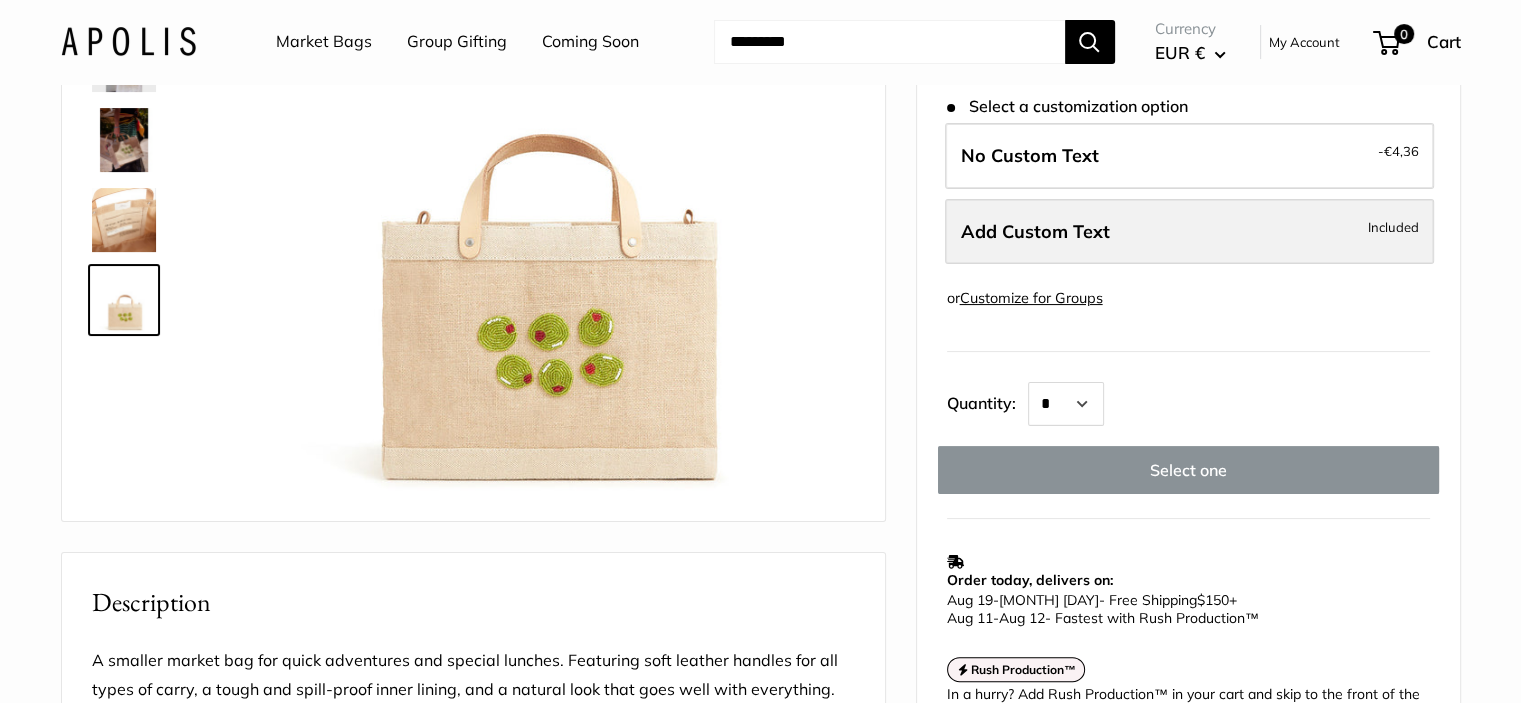 scroll, scrollTop: 300, scrollLeft: 0, axis: vertical 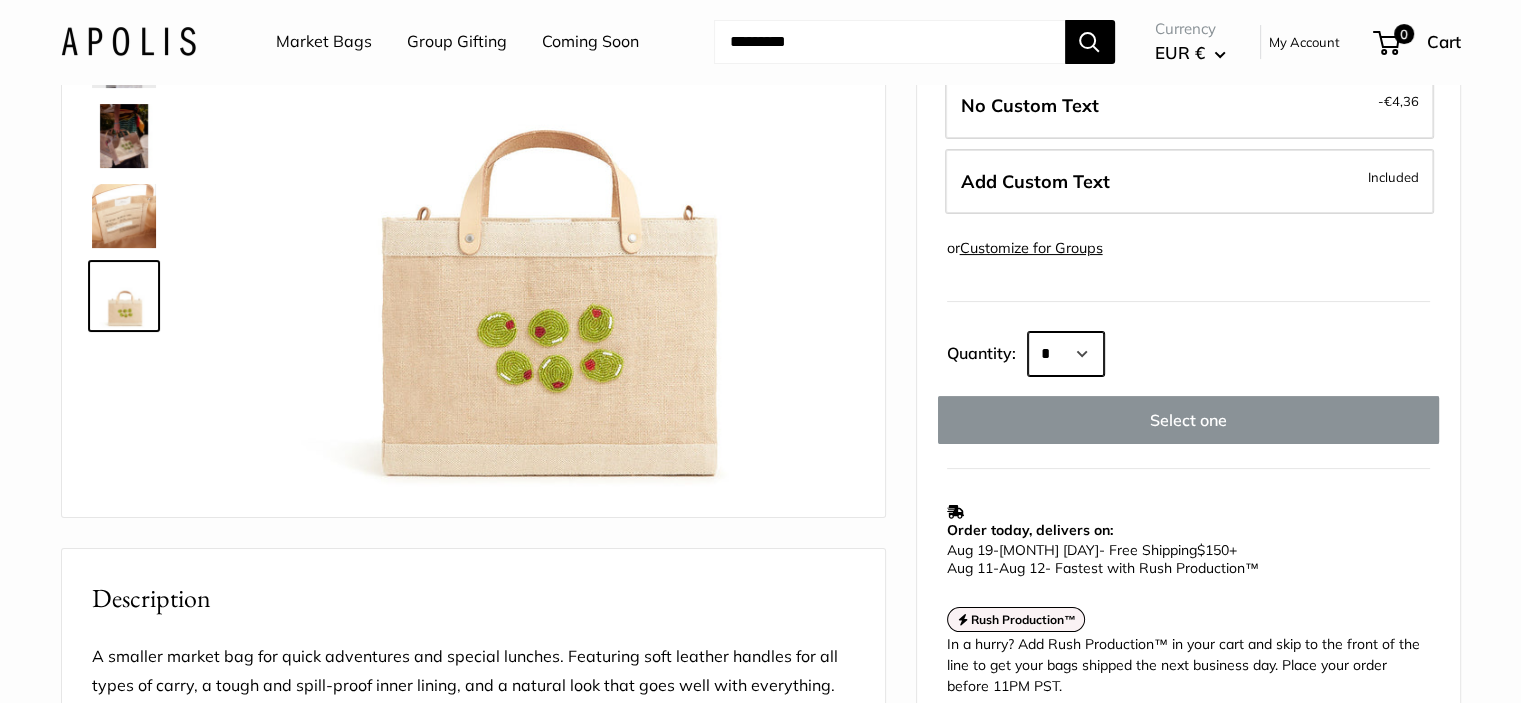 click on "* * * * * * * * * *** *** *** *** *** *** *** *** *** *** *** *** *** *** *** *** *** *** *** *** *** *** *** *** *** *** *** *** *** *** *** *** *** *** *** *** *** *** *** *** *** *** *** *** *** *** *** *** *** *** *** *** *** *** *** *** *** *** *** *** *** *** *** *** *** *** *** *** *** *** *** *** *** *** *** *** *** *** *** *** *** *** *** *** *** *** *** *** *** *** ****" at bounding box center [1066, 354] 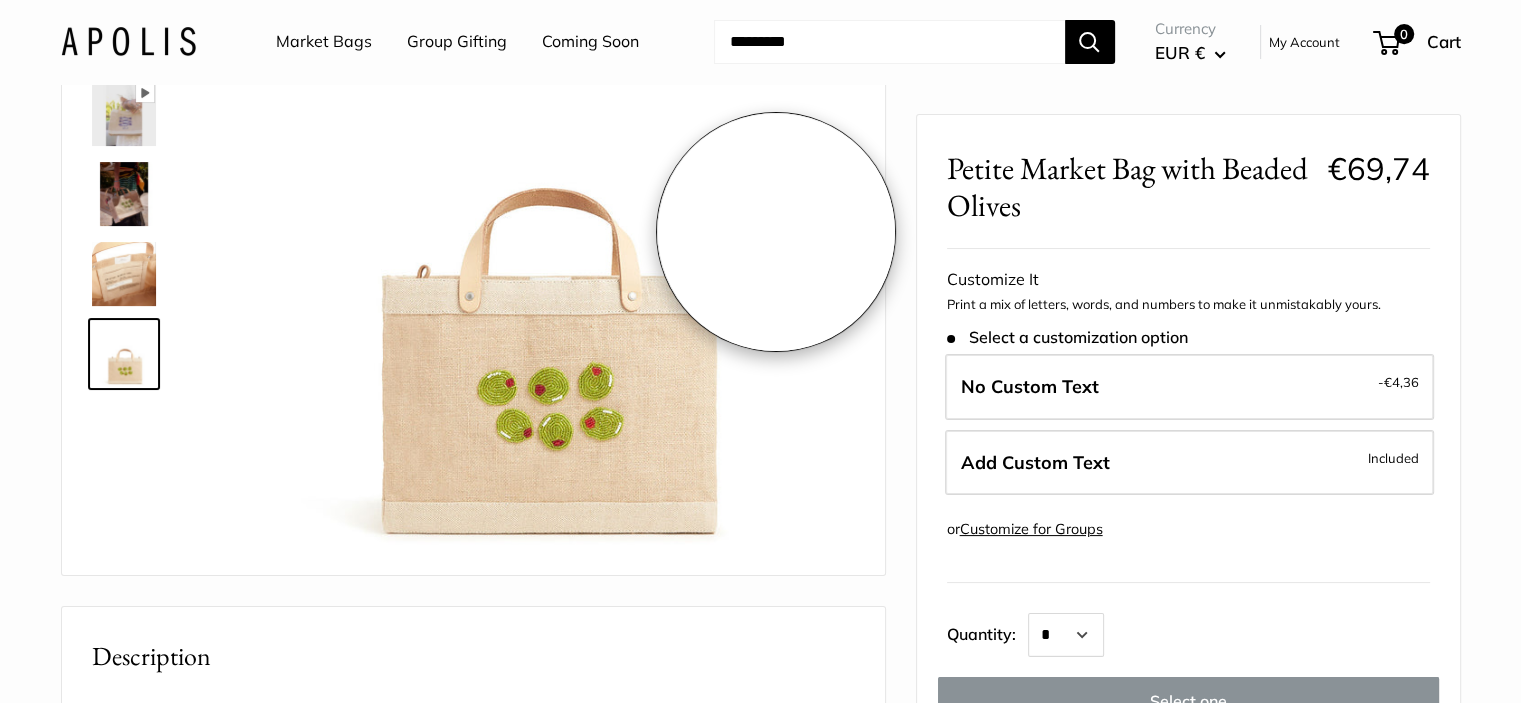 scroll, scrollTop: 0, scrollLeft: 0, axis: both 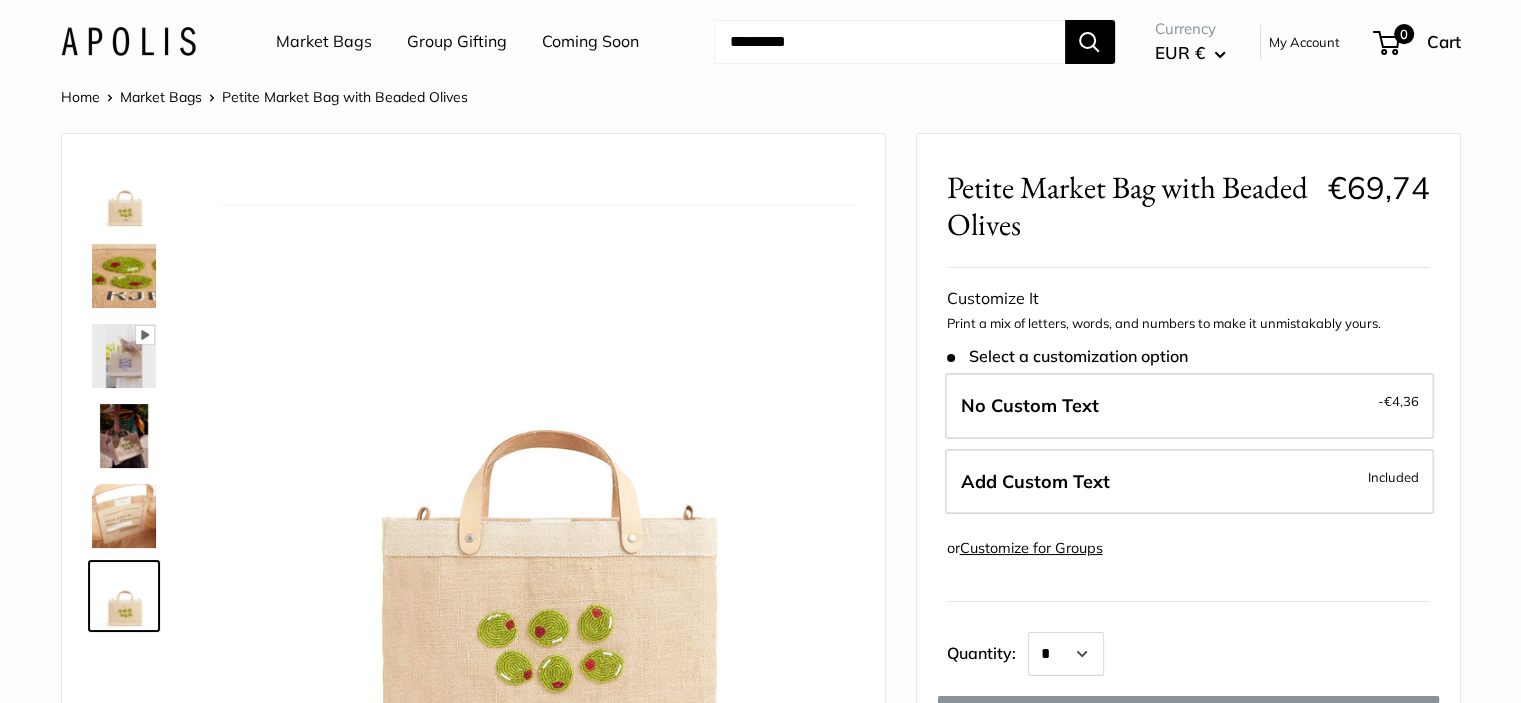 click on "Market Bags" at bounding box center (161, 97) 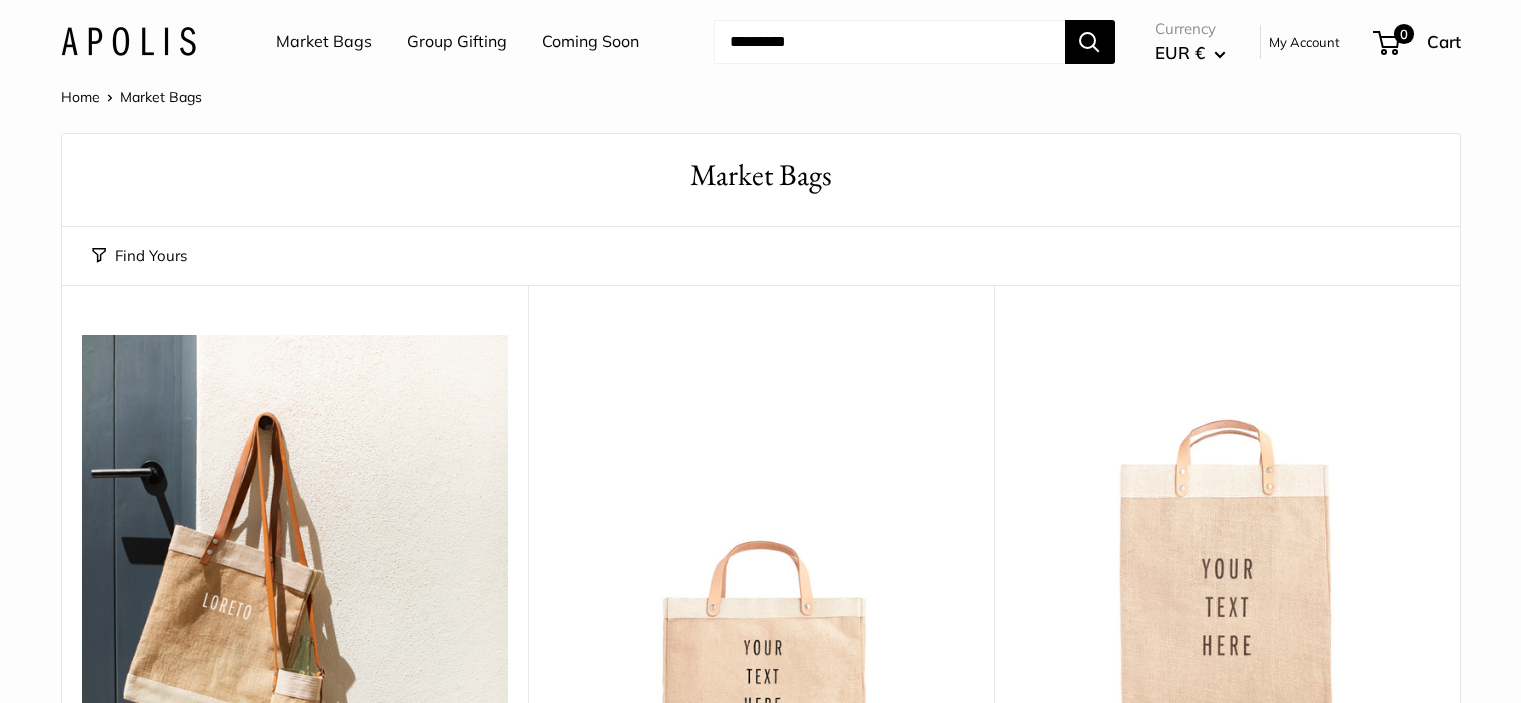scroll, scrollTop: 0, scrollLeft: 0, axis: both 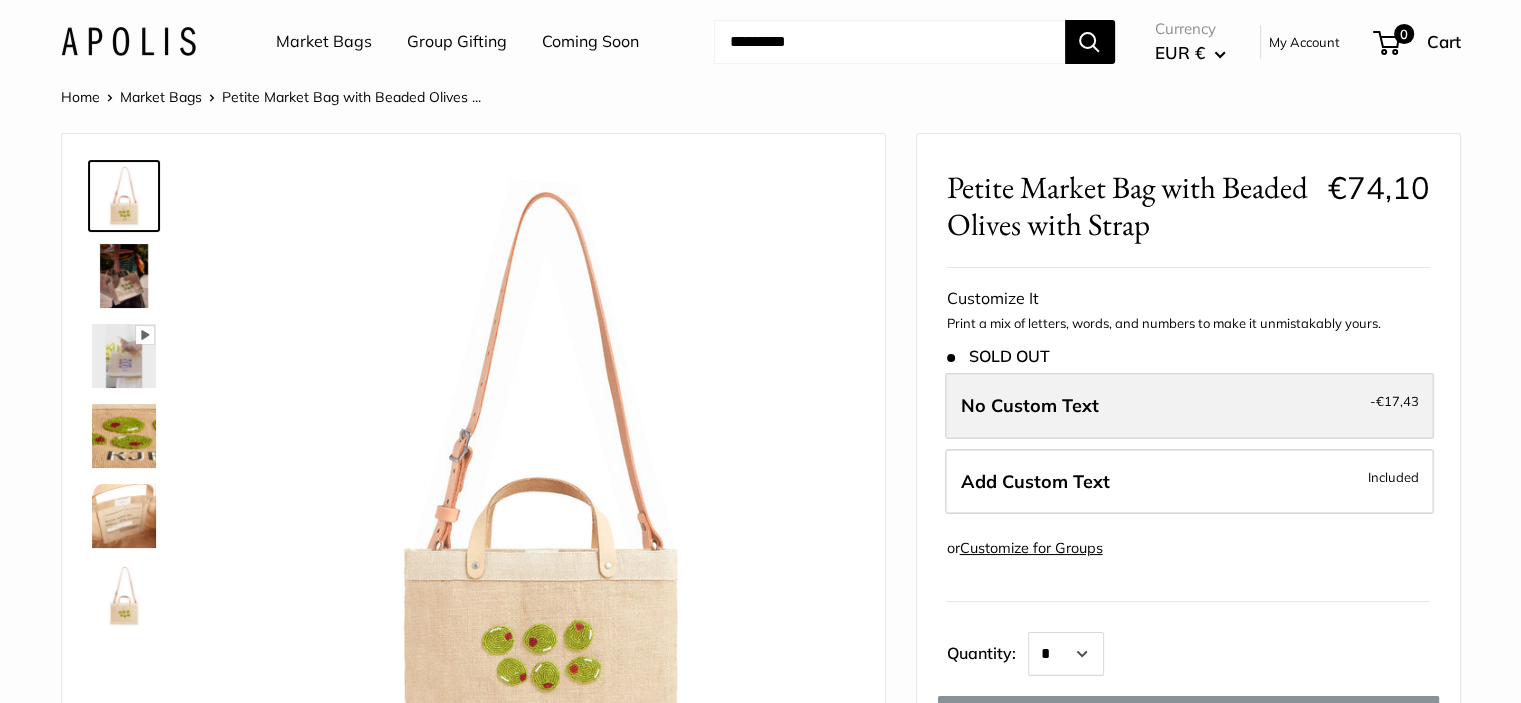 click on "No Custom Text" at bounding box center (1030, 405) 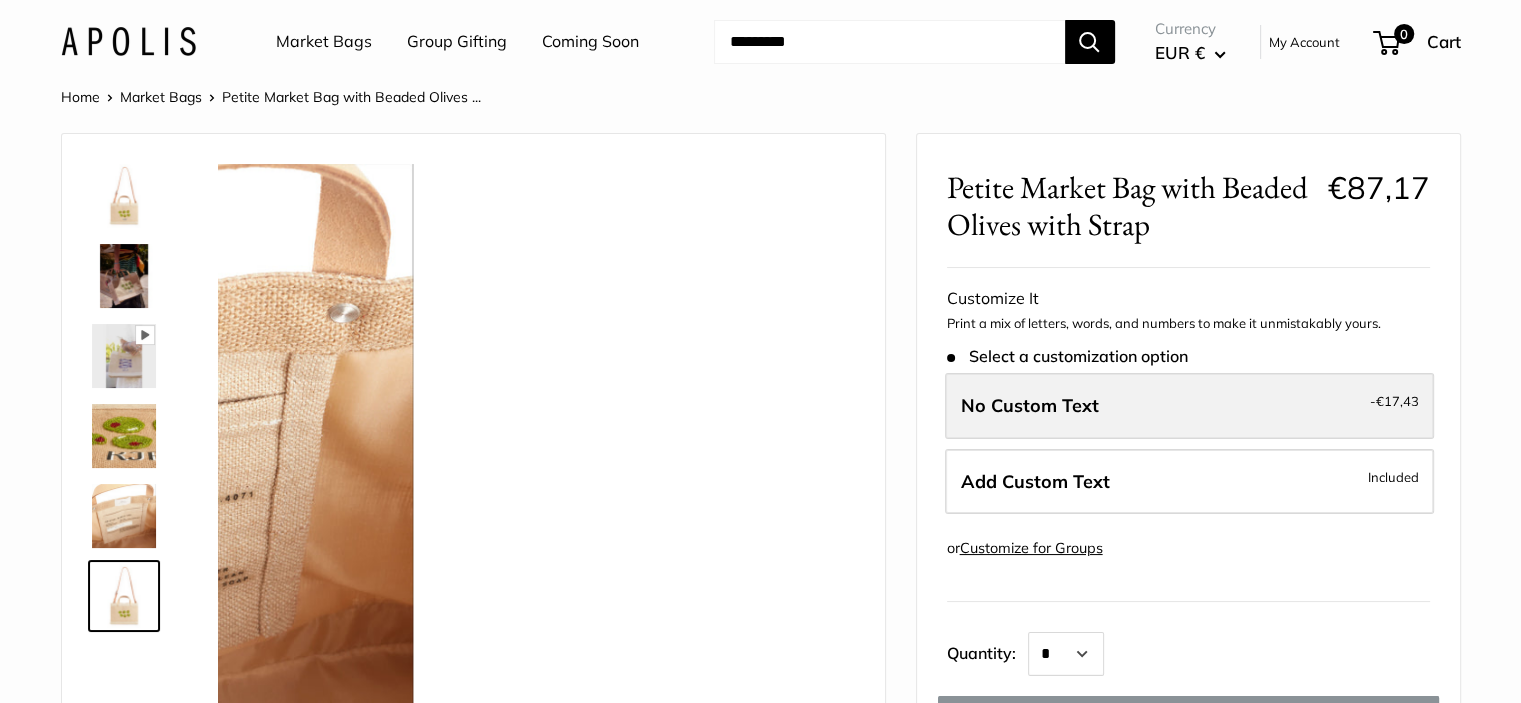 scroll, scrollTop: 300, scrollLeft: 0, axis: vertical 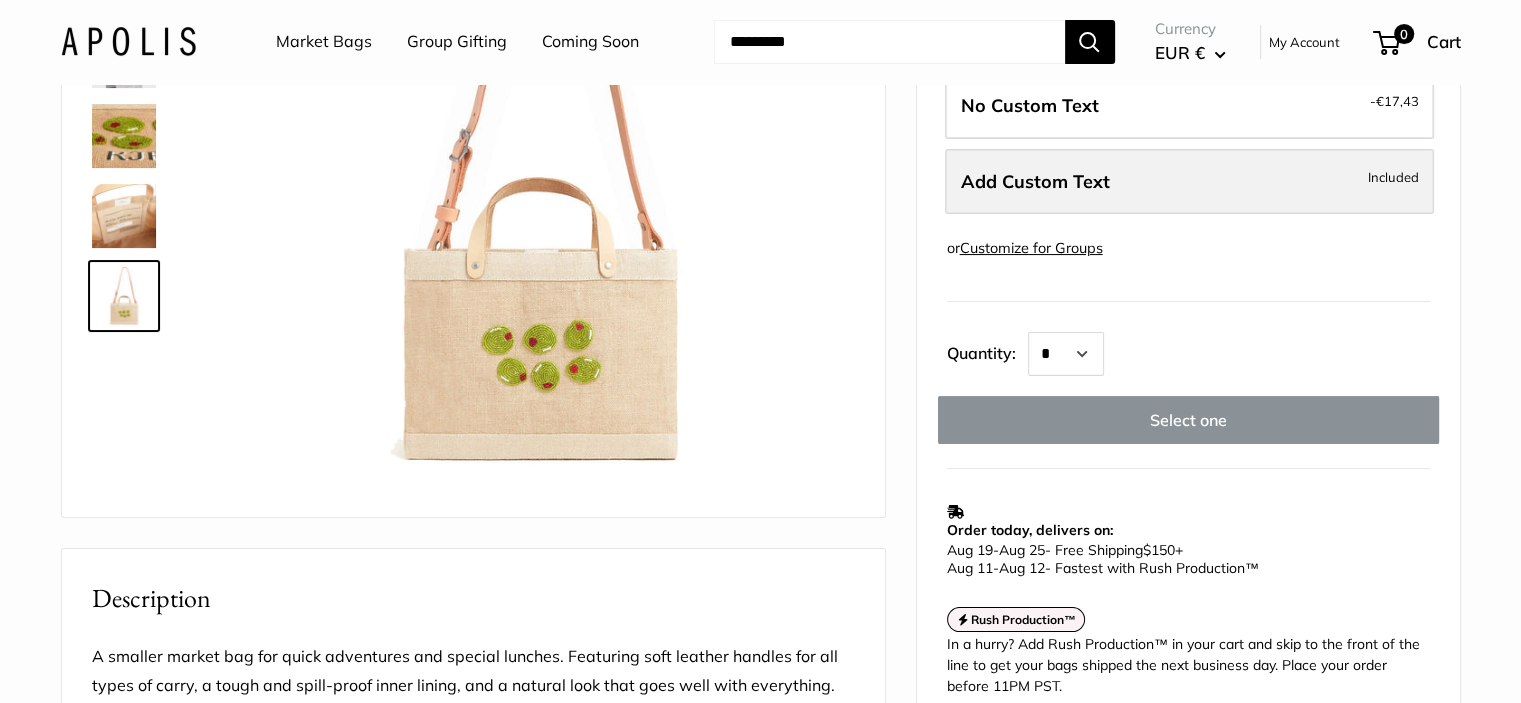 click on "Add Custom Text" at bounding box center [1035, 181] 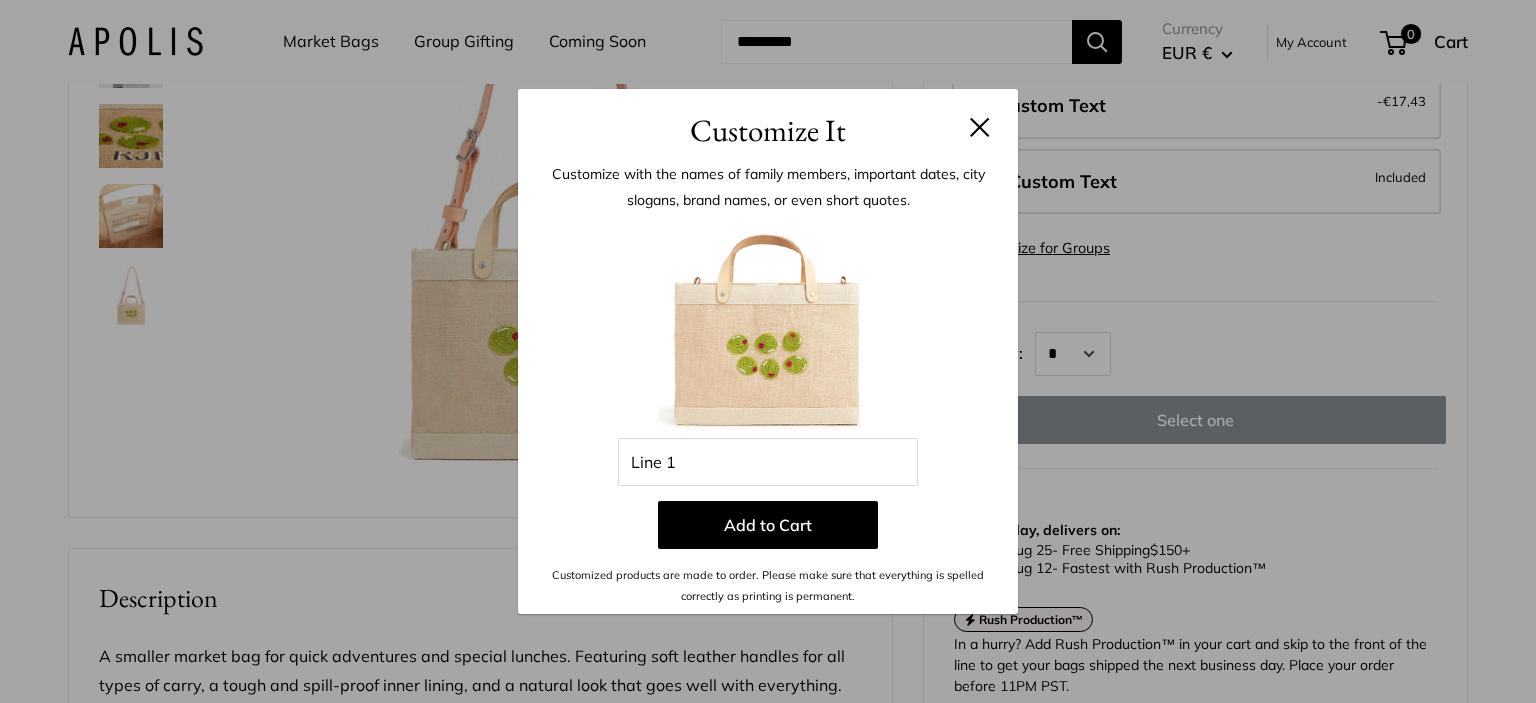click at bounding box center (980, 127) 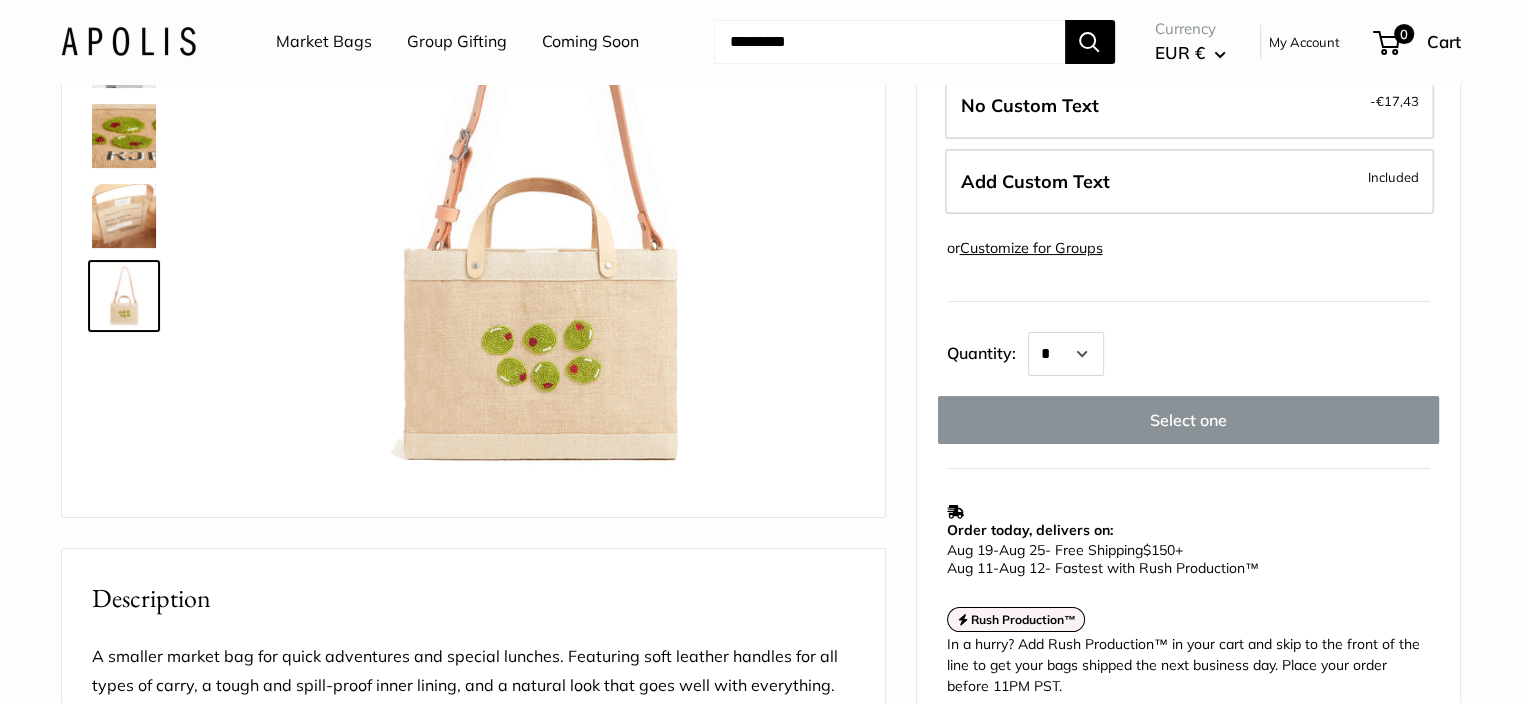 scroll, scrollTop: 0, scrollLeft: 0, axis: both 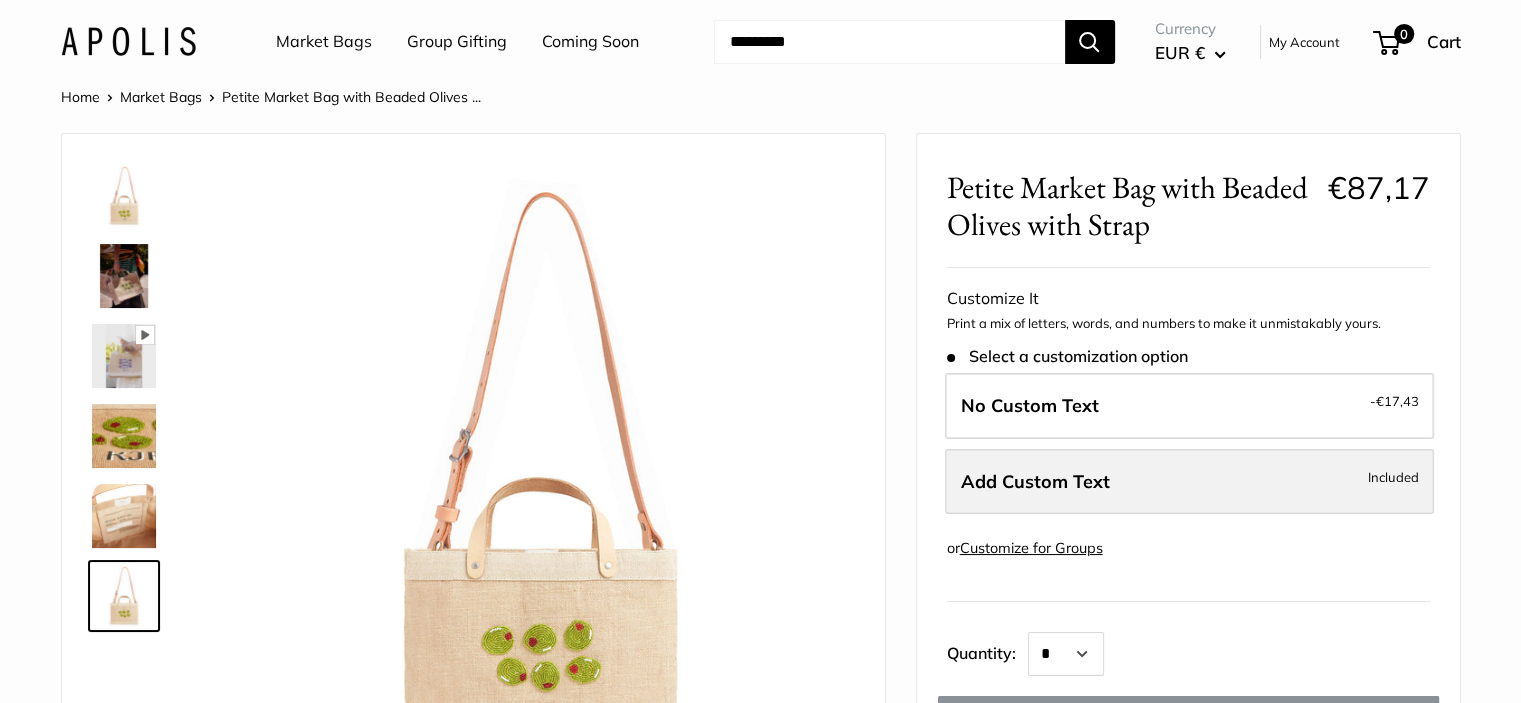 click on "Add Custom Text" at bounding box center (1035, 481) 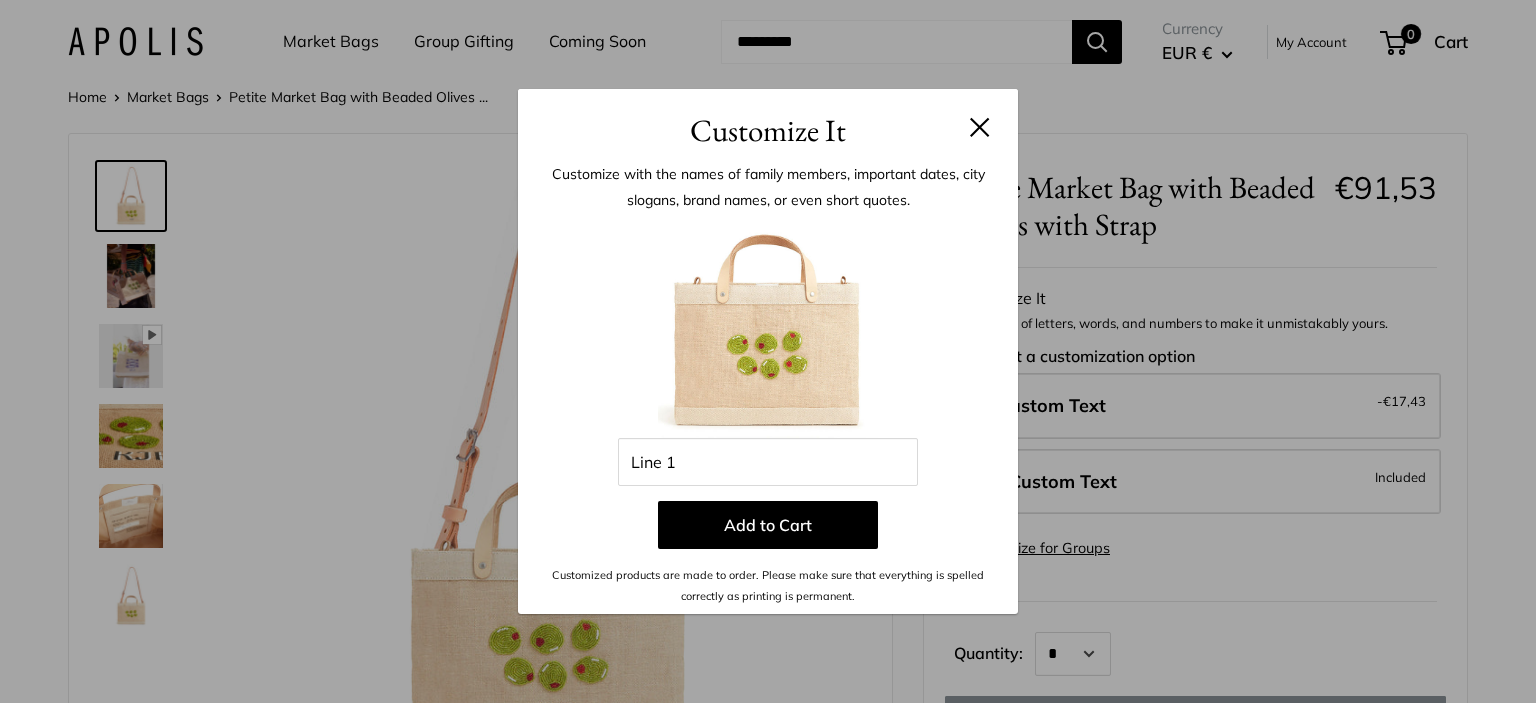 drag, startPoint x: 768, startPoint y: 521, endPoint x: 774, endPoint y: 225, distance: 296.0608 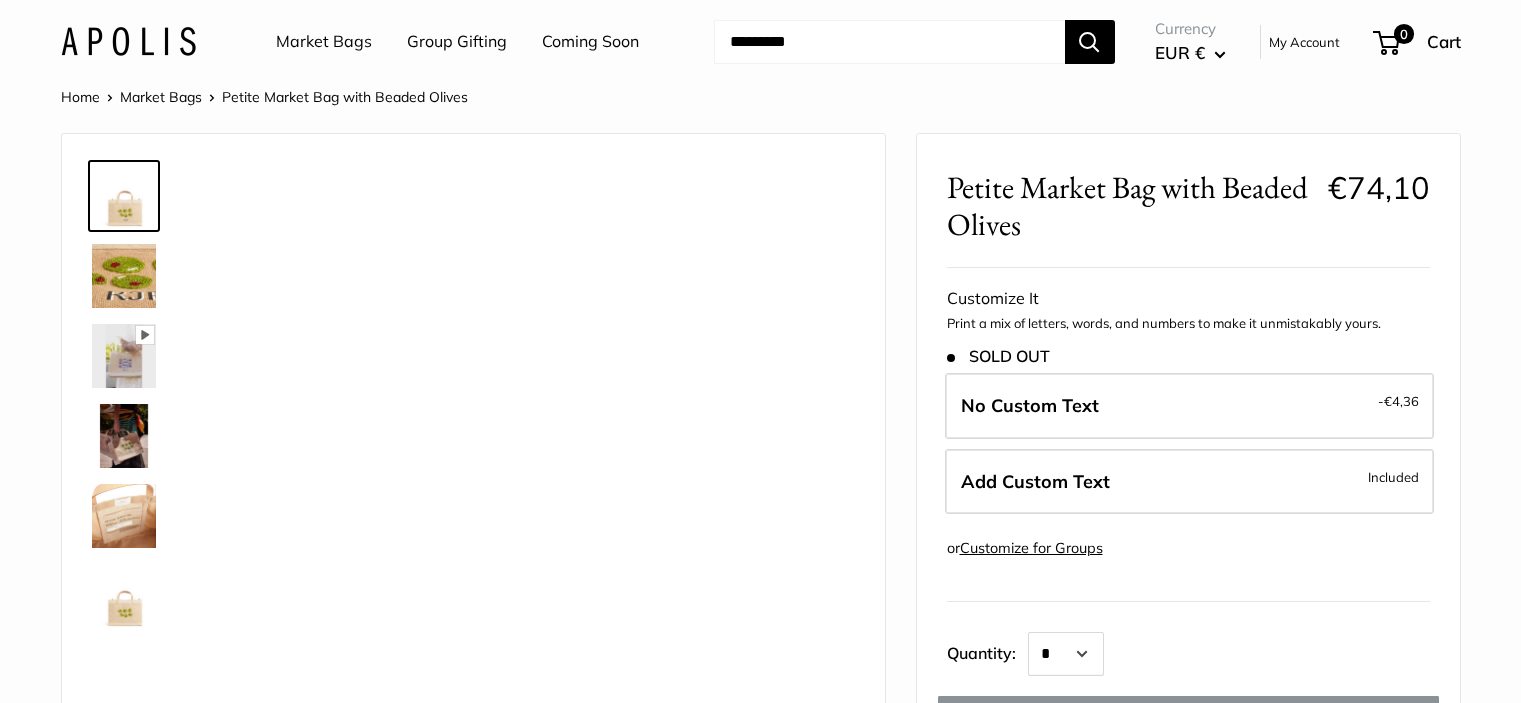 scroll, scrollTop: 0, scrollLeft: 0, axis: both 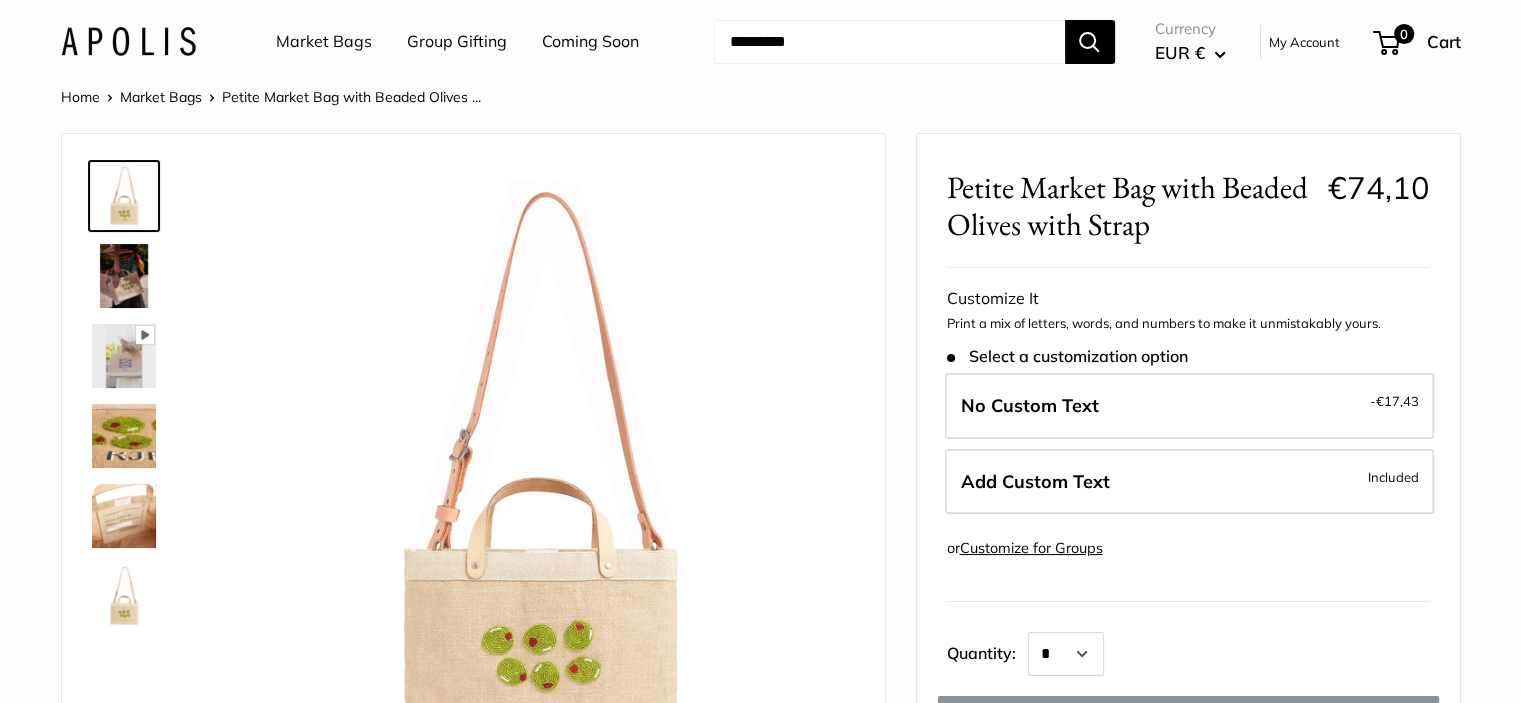 click on "Market Bags" at bounding box center (324, 42) 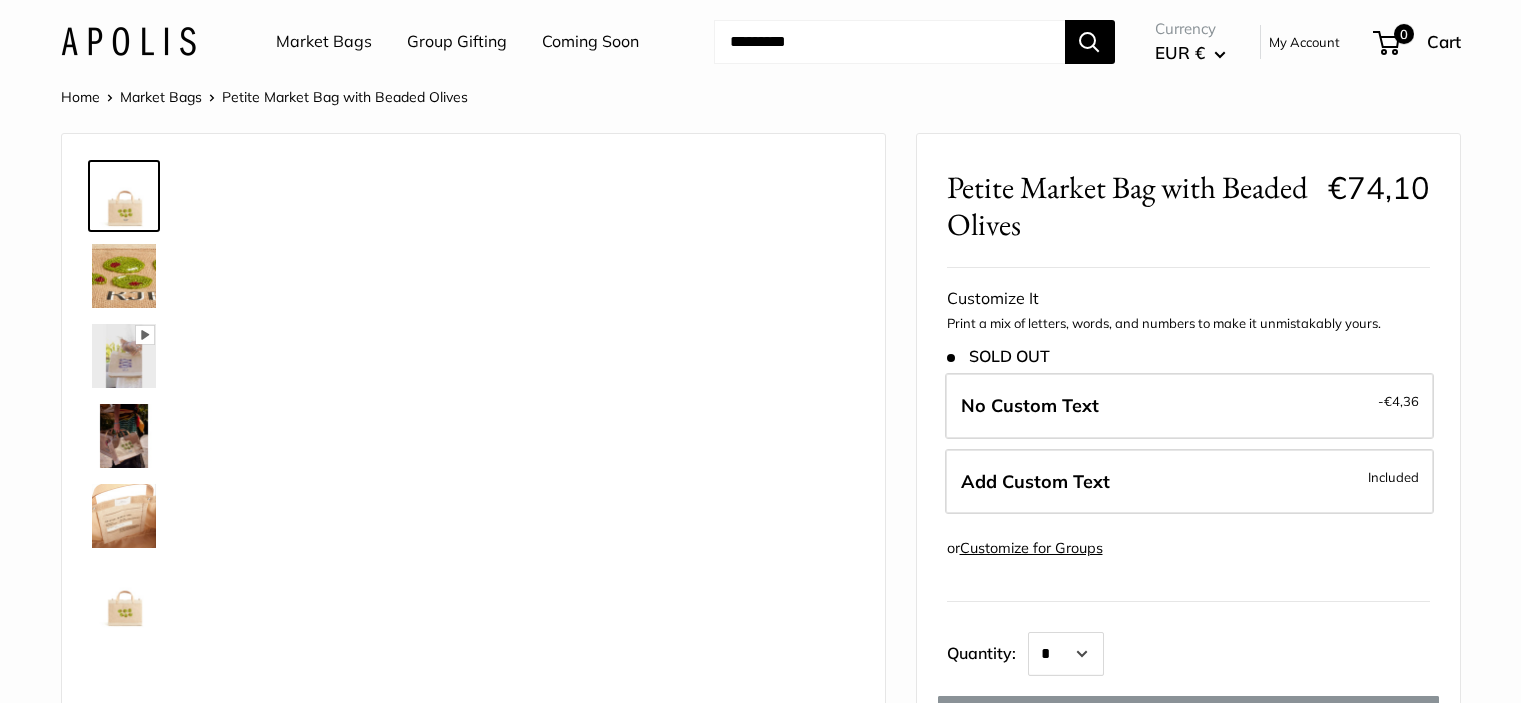 scroll, scrollTop: 0, scrollLeft: 0, axis: both 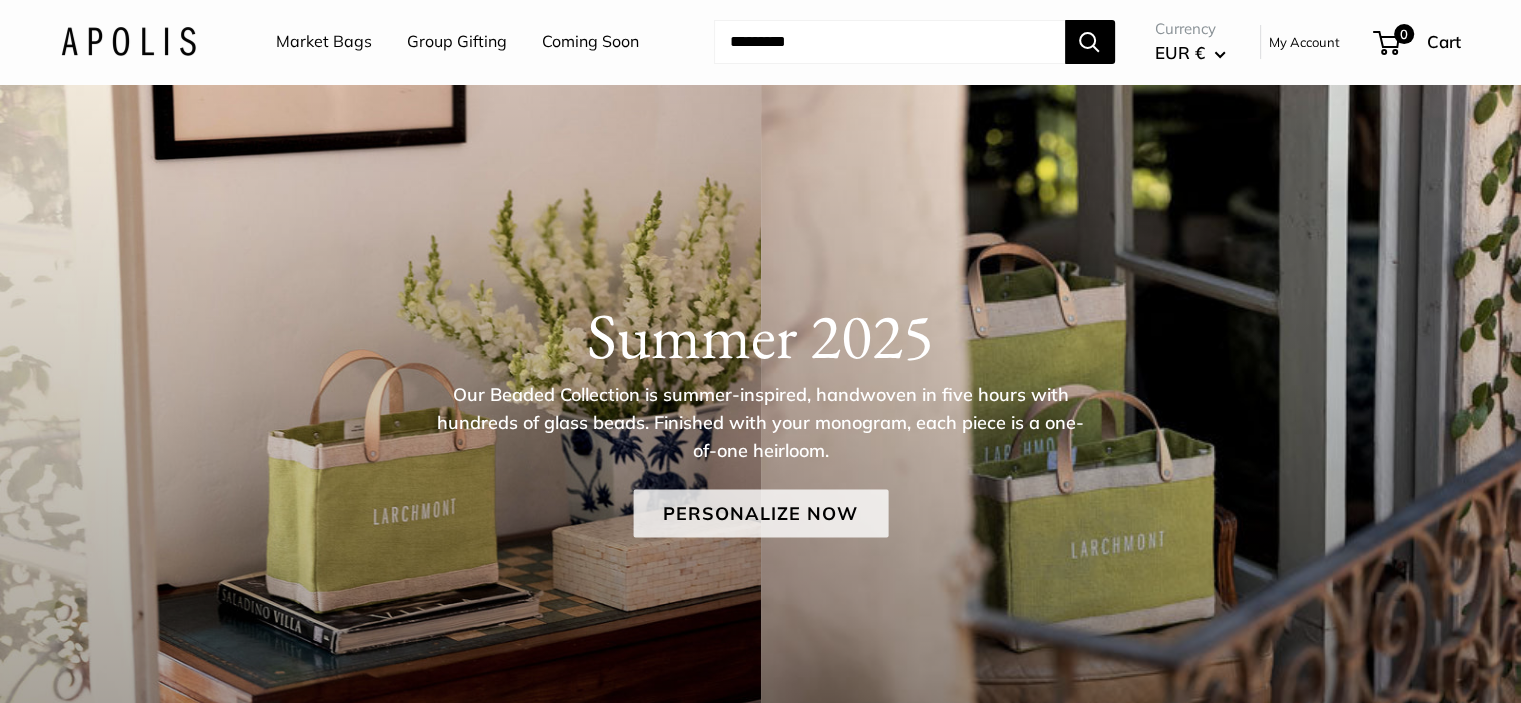 click on "Personalize Now" at bounding box center [760, 514] 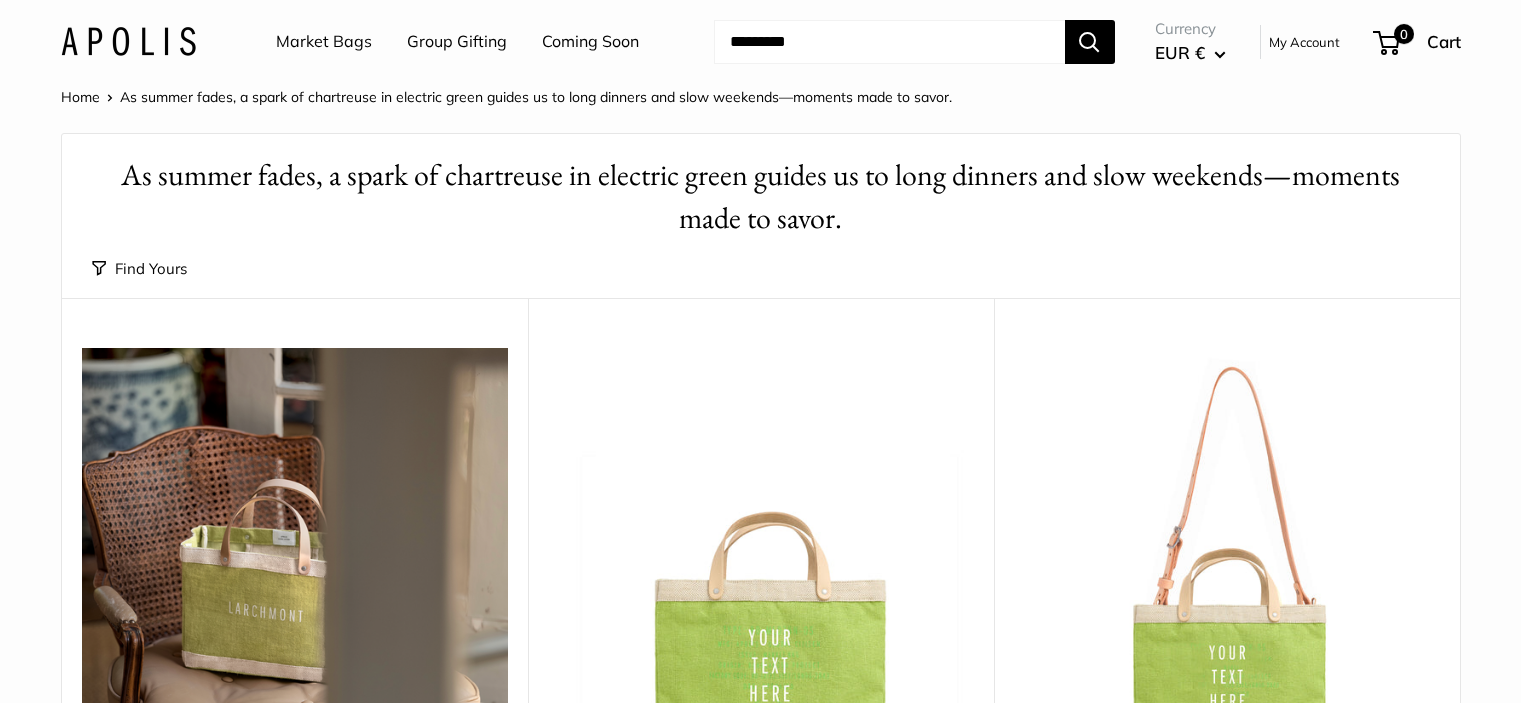 scroll, scrollTop: 0, scrollLeft: 0, axis: both 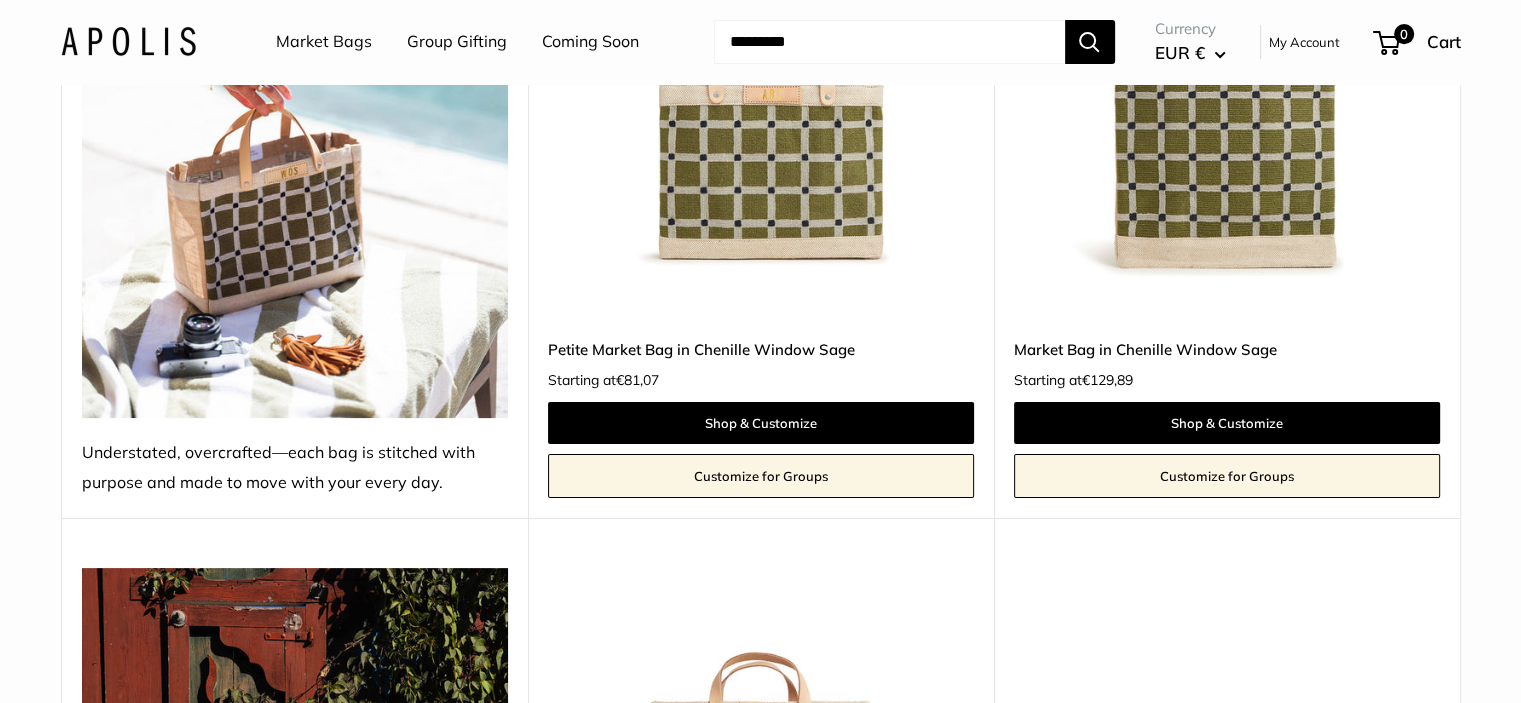 click on "Petite Market Bag in Chenille Window Sage" at bounding box center (761, 349) 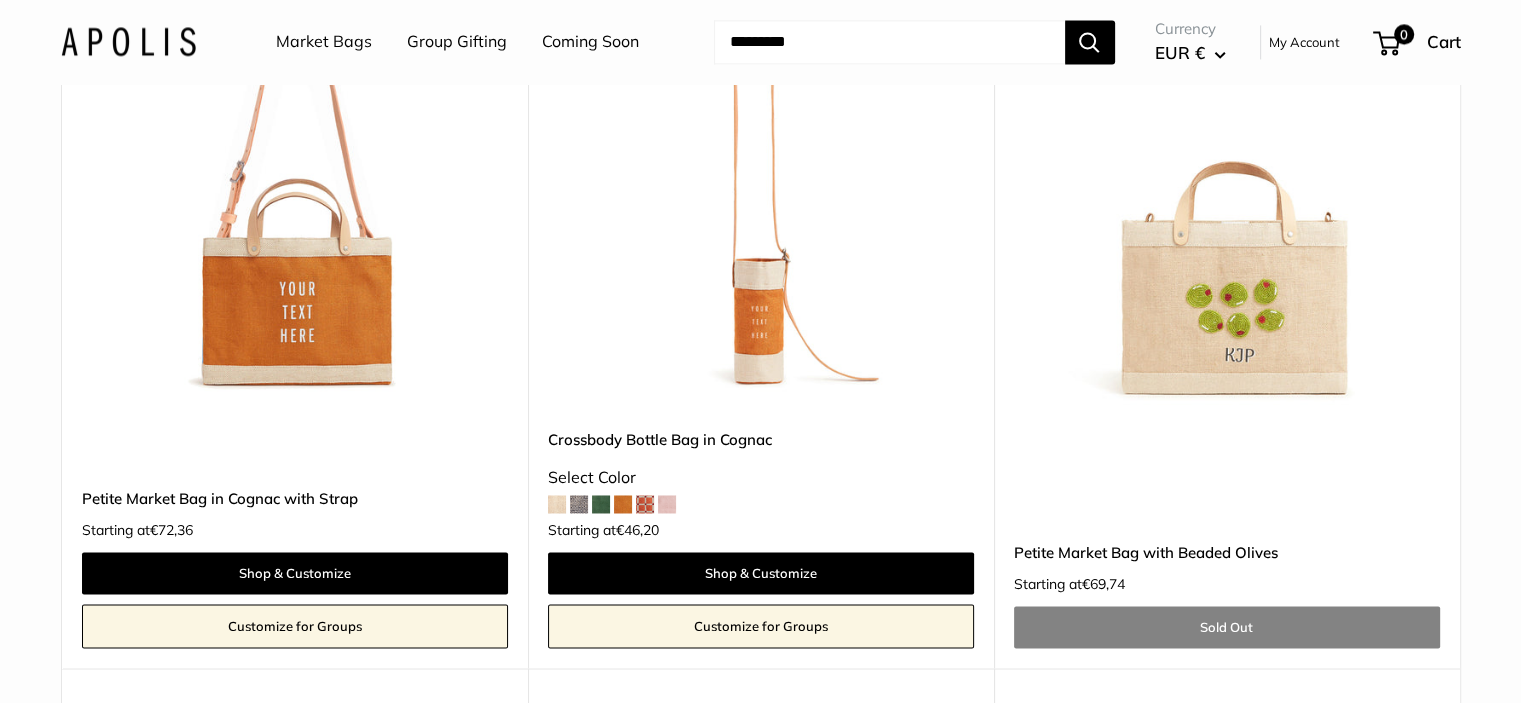 scroll, scrollTop: 10600, scrollLeft: 0, axis: vertical 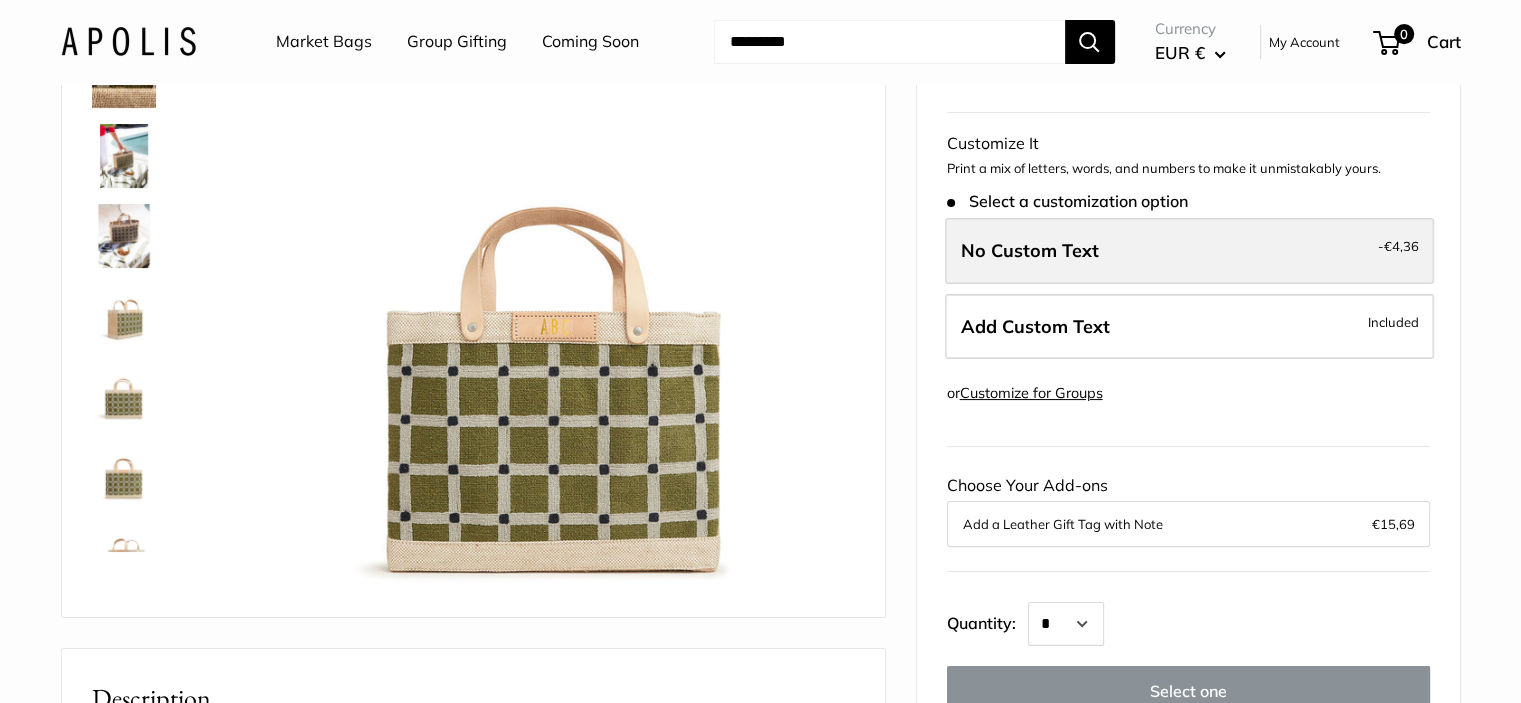 click on "No Custom Text" at bounding box center [1030, 250] 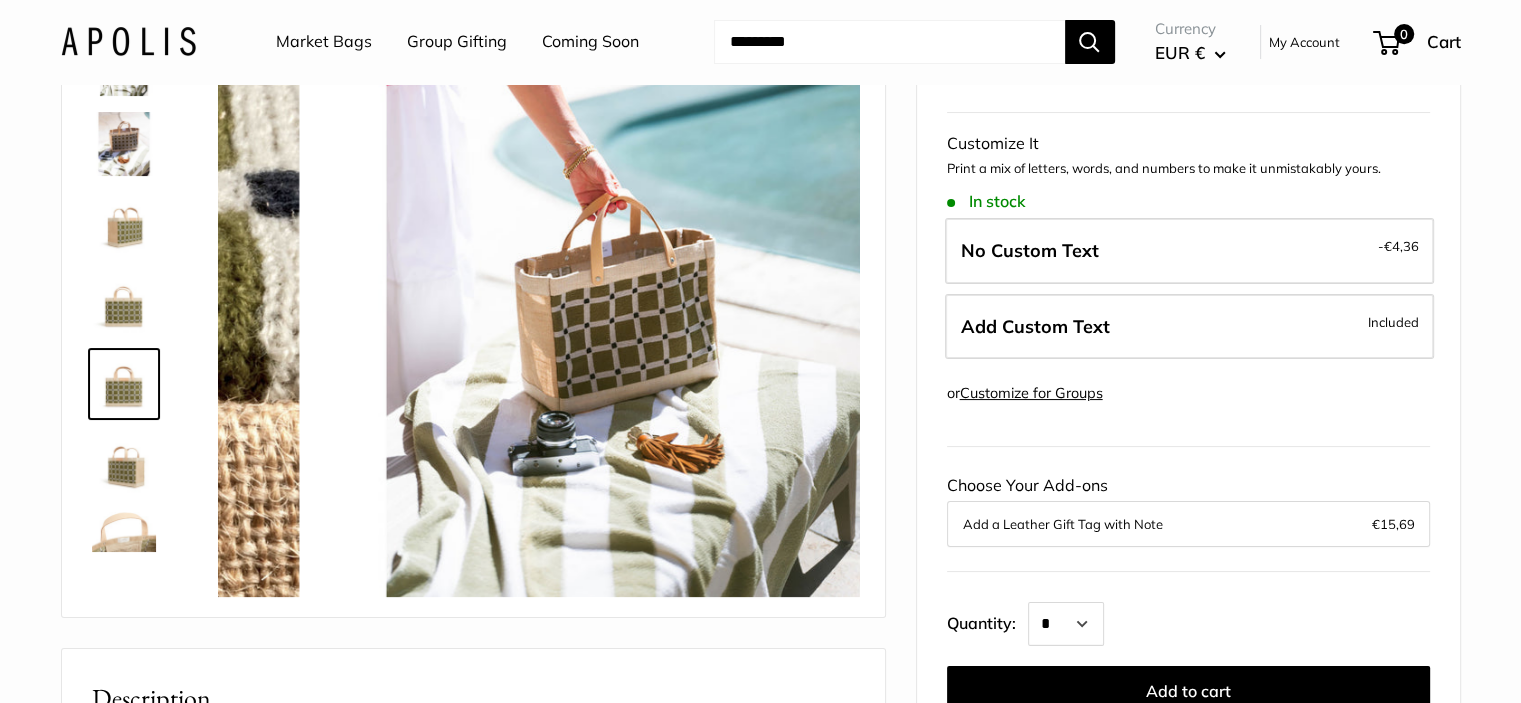 scroll, scrollTop: 128, scrollLeft: 0, axis: vertical 